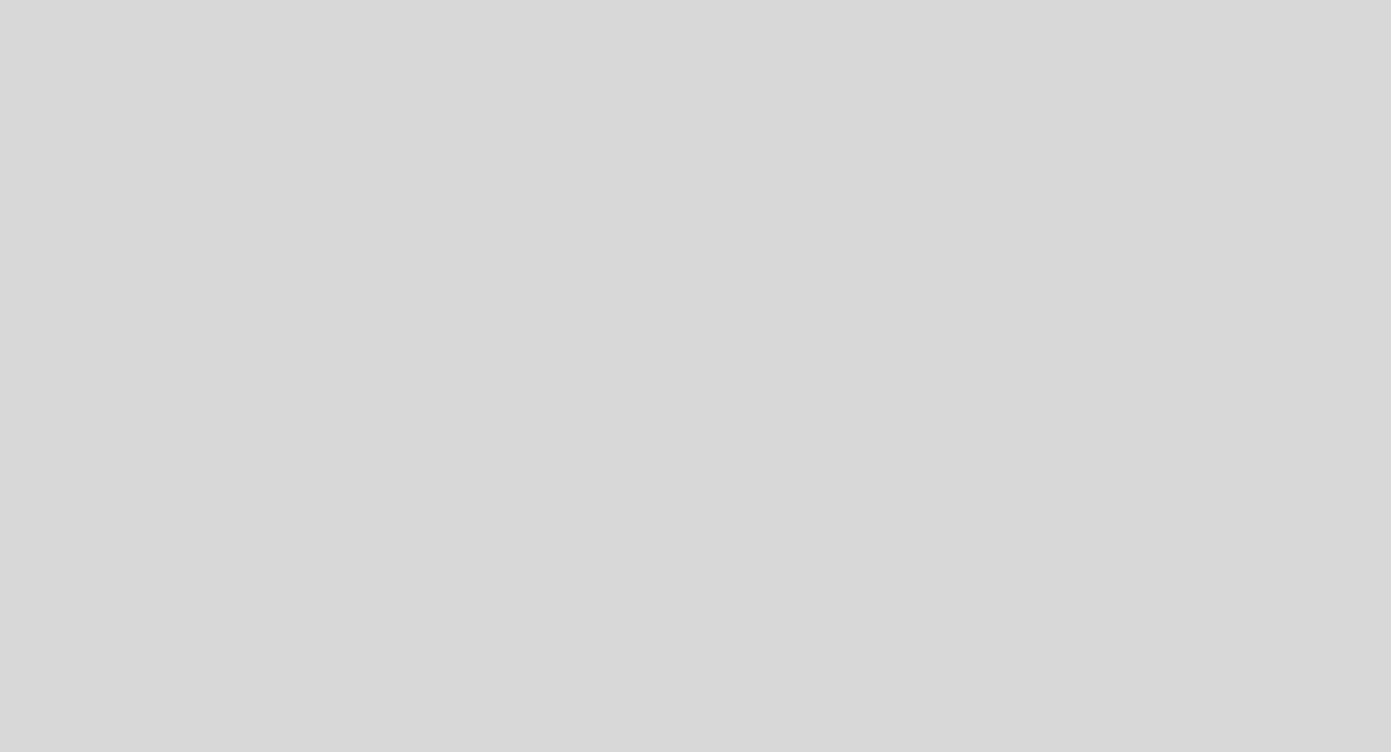 scroll, scrollTop: 0, scrollLeft: 0, axis: both 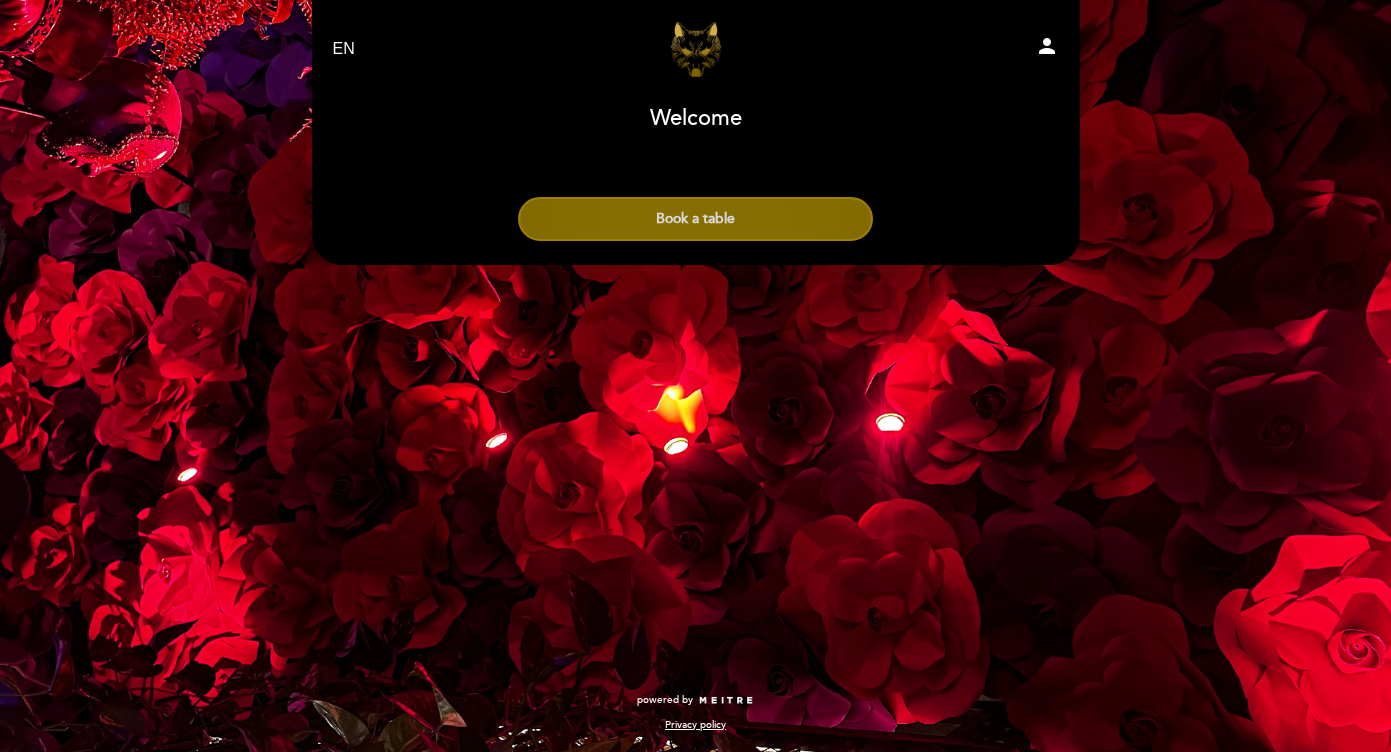 click on "Book a table" at bounding box center (695, 219) 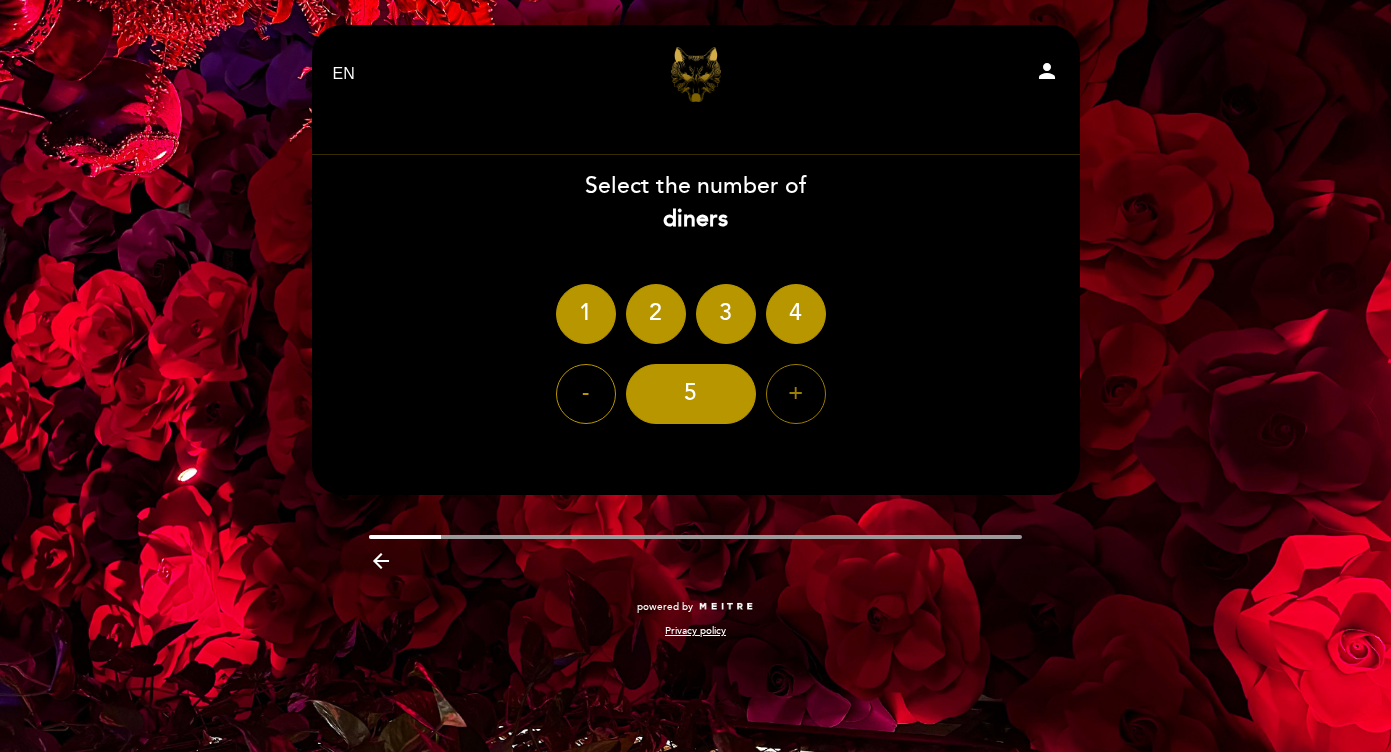 click on "+" at bounding box center (796, 394) 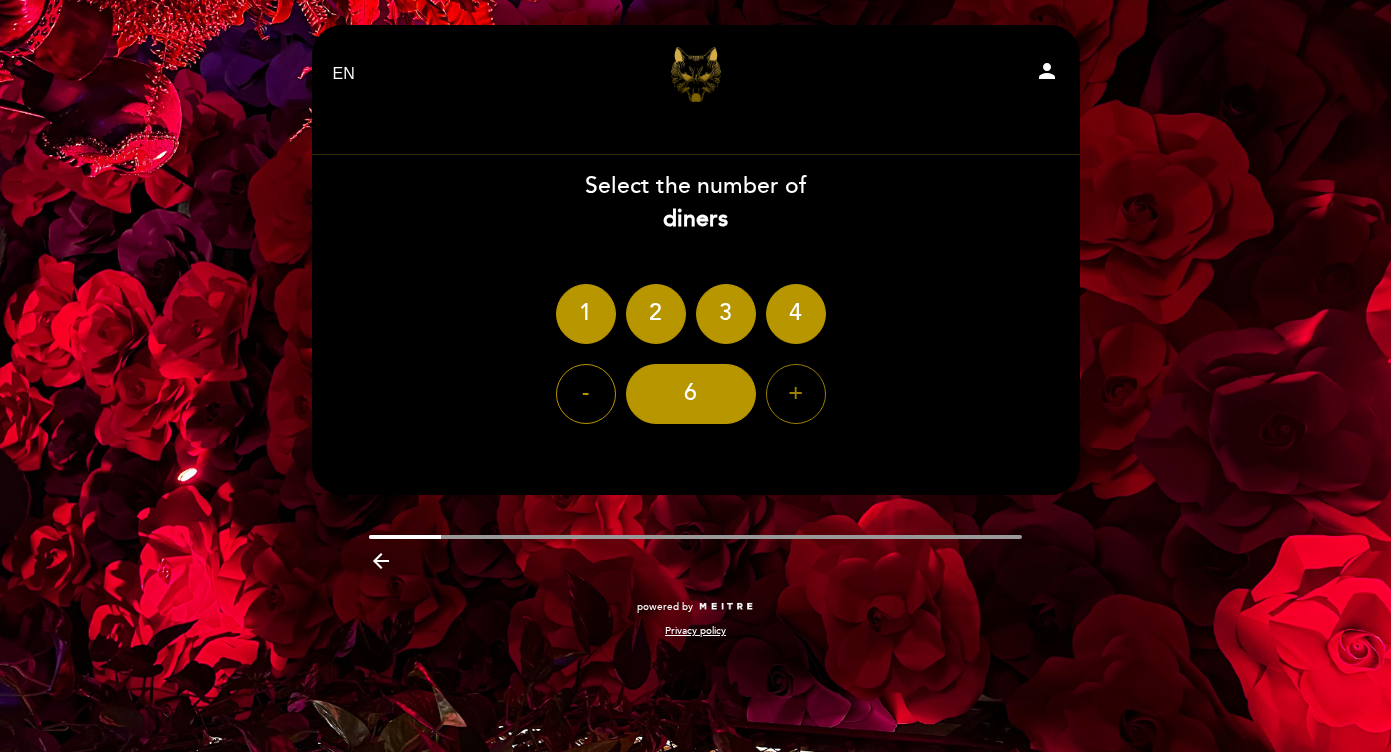 click on "+" at bounding box center [796, 394] 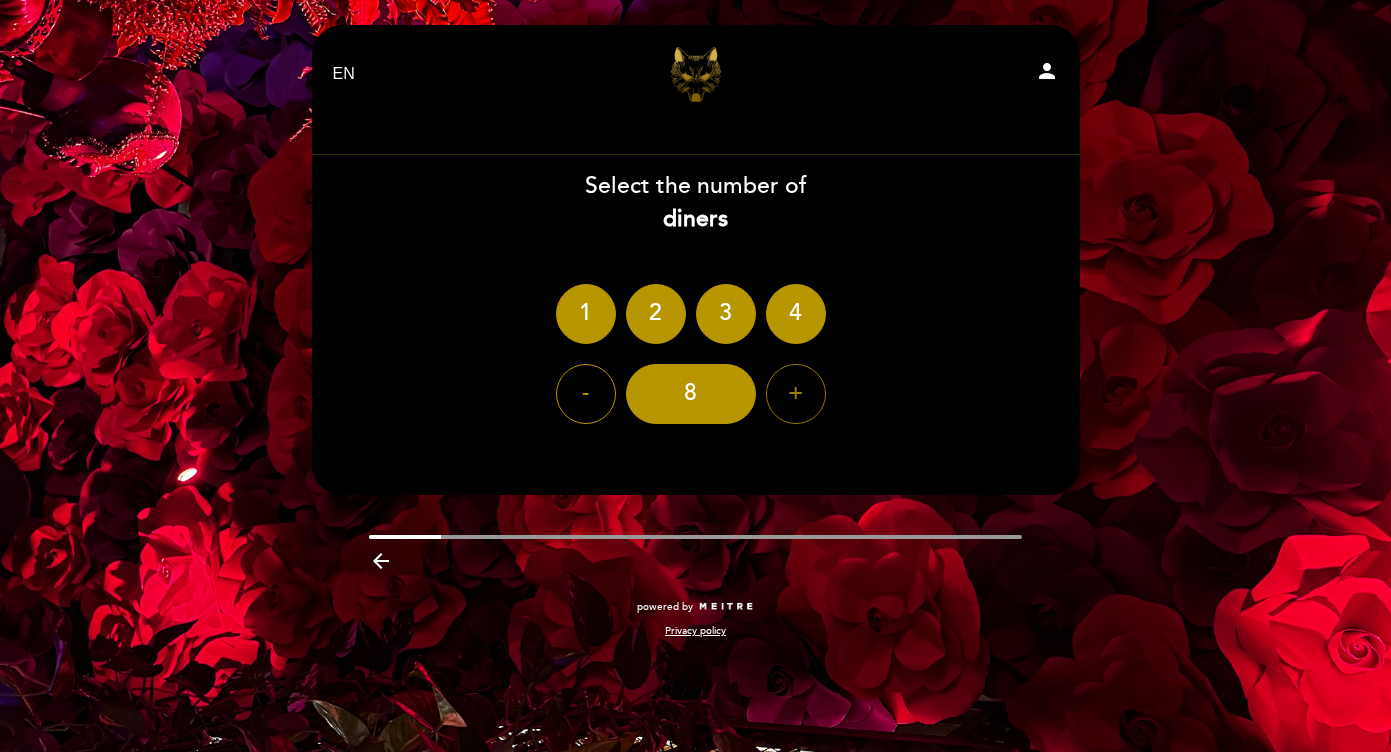 click on "+" at bounding box center [796, 394] 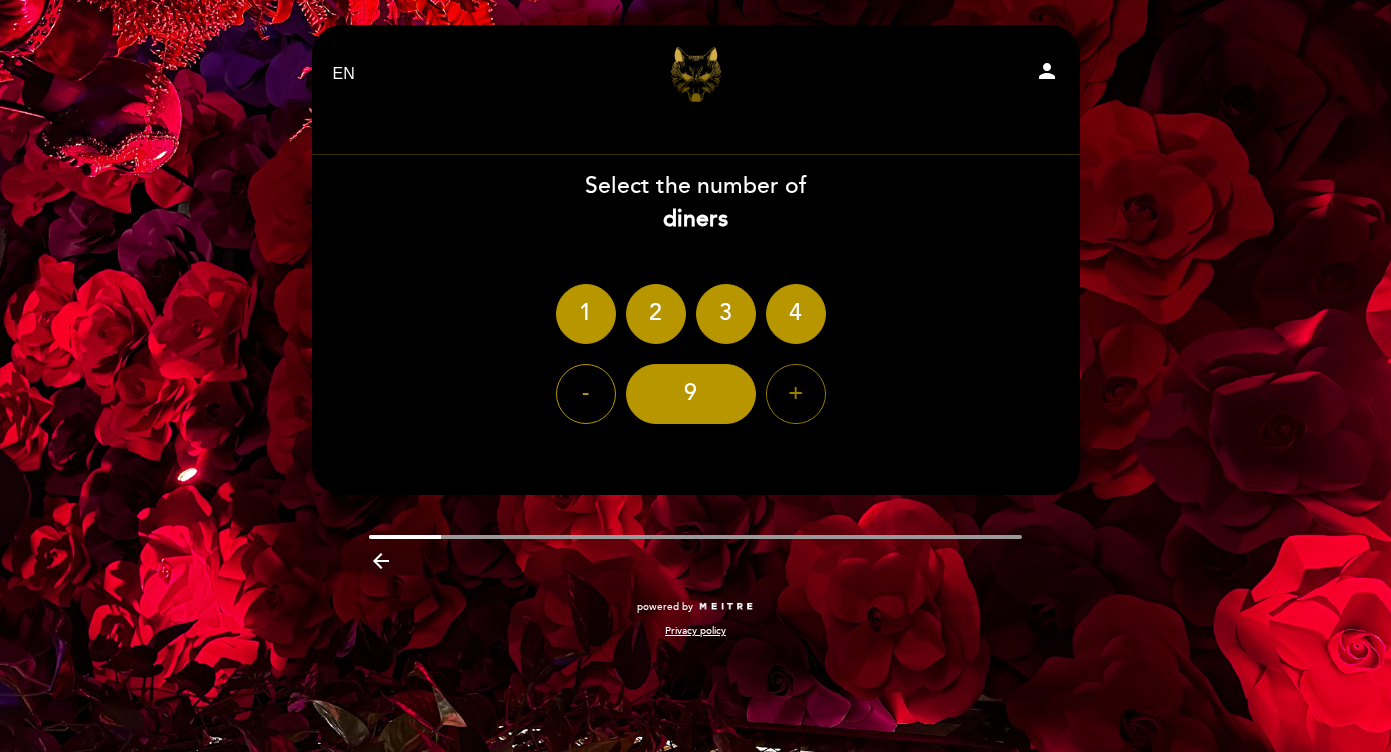 click on "+" at bounding box center [796, 394] 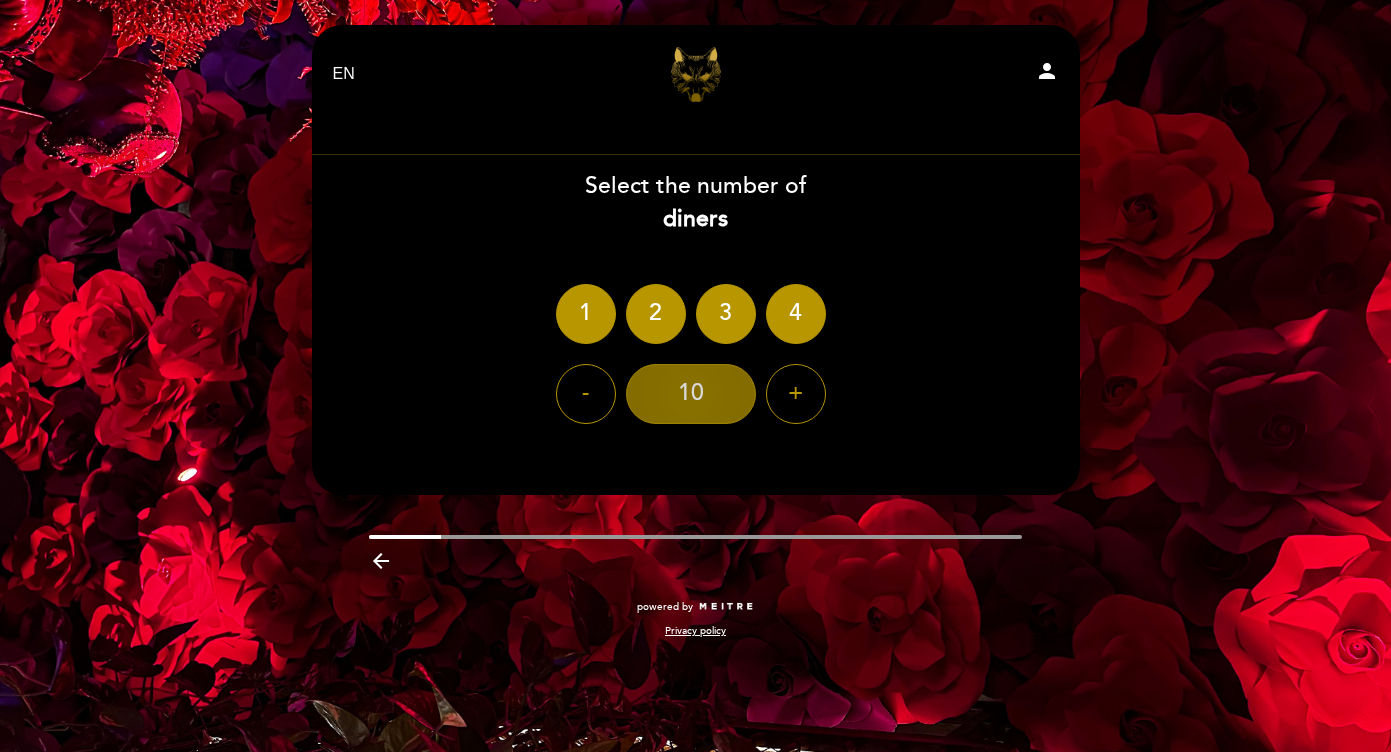 click on "10" at bounding box center [691, 394] 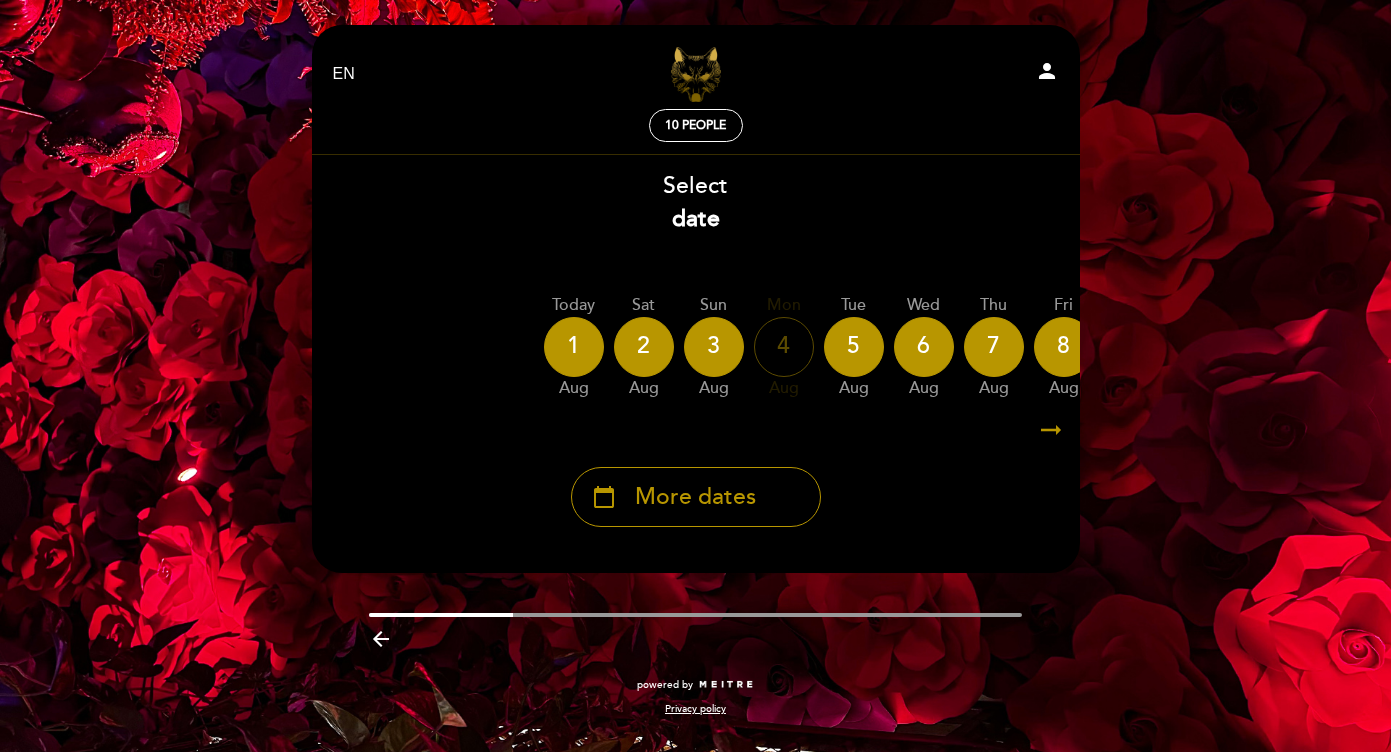 click on "arrow_backward" at bounding box center (381, 639) 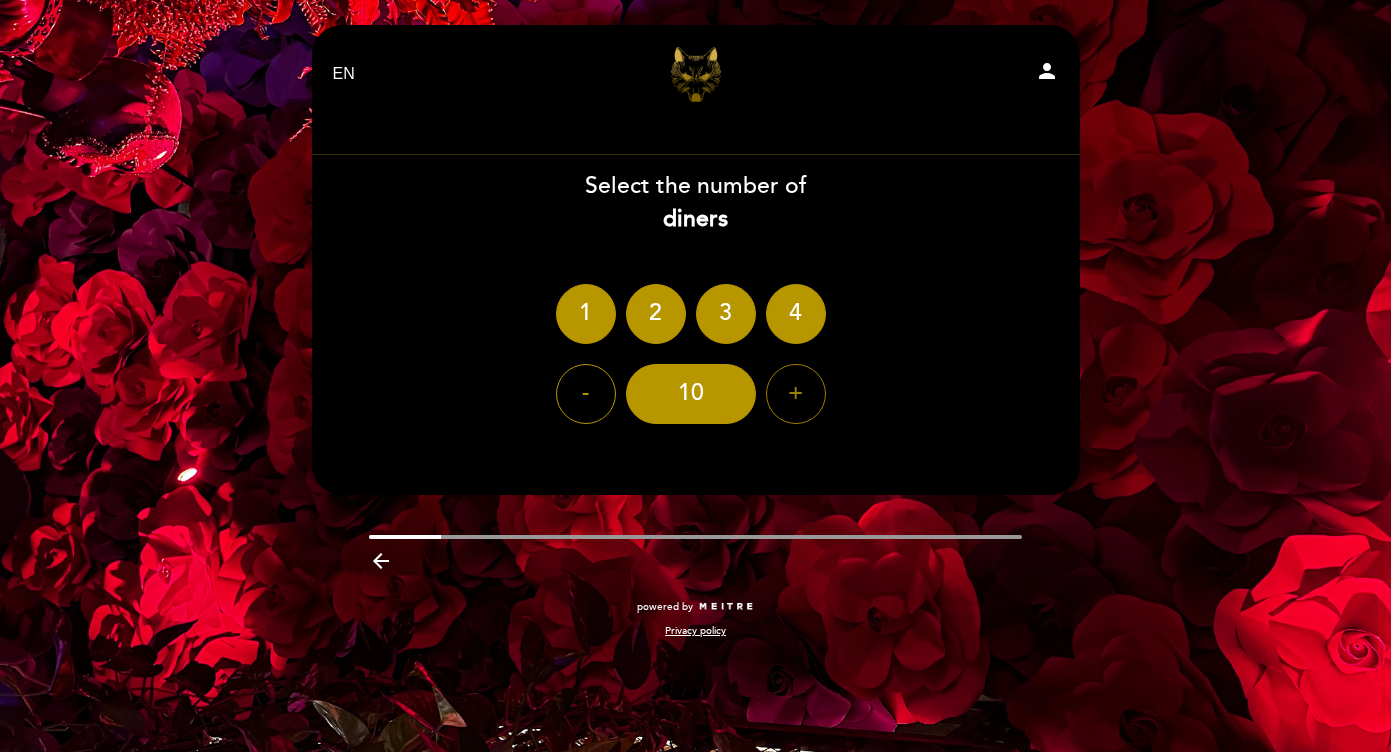 click on "+" at bounding box center (796, 394) 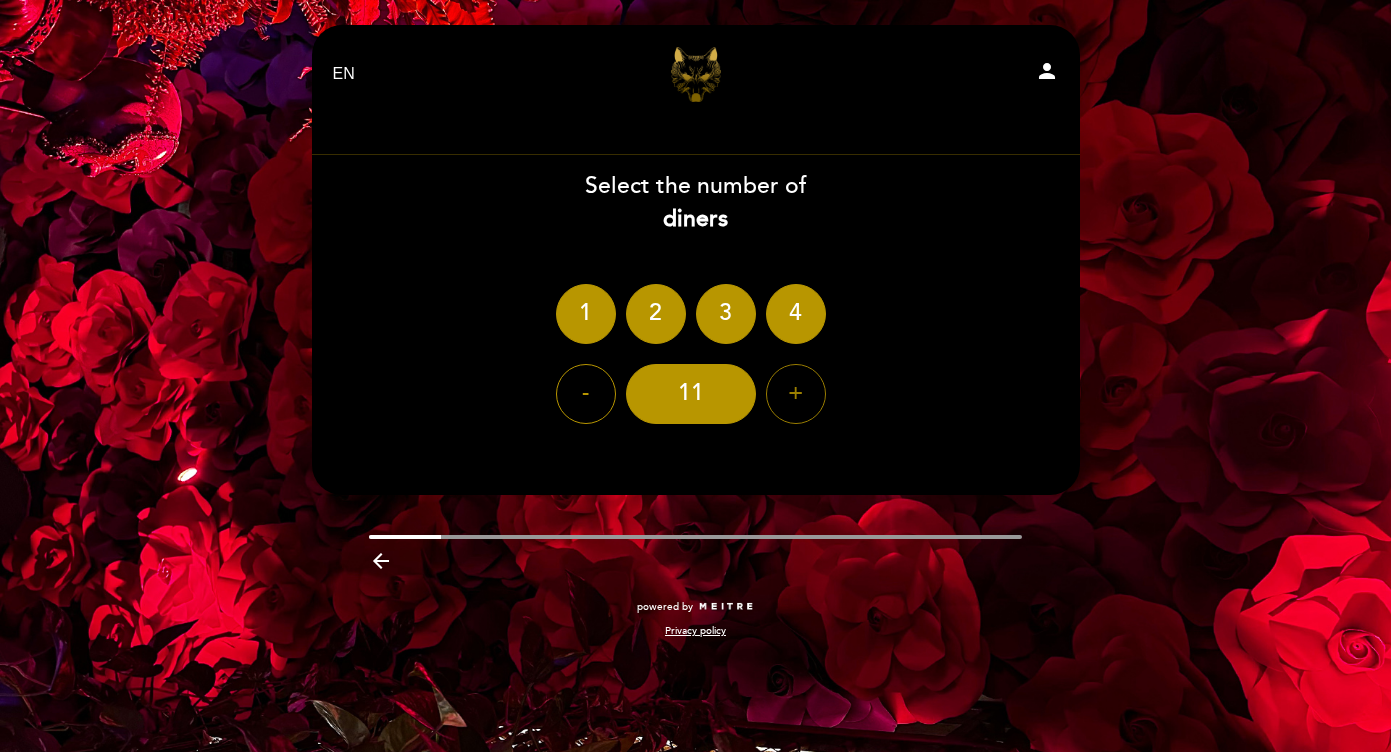 click on "+" at bounding box center (796, 394) 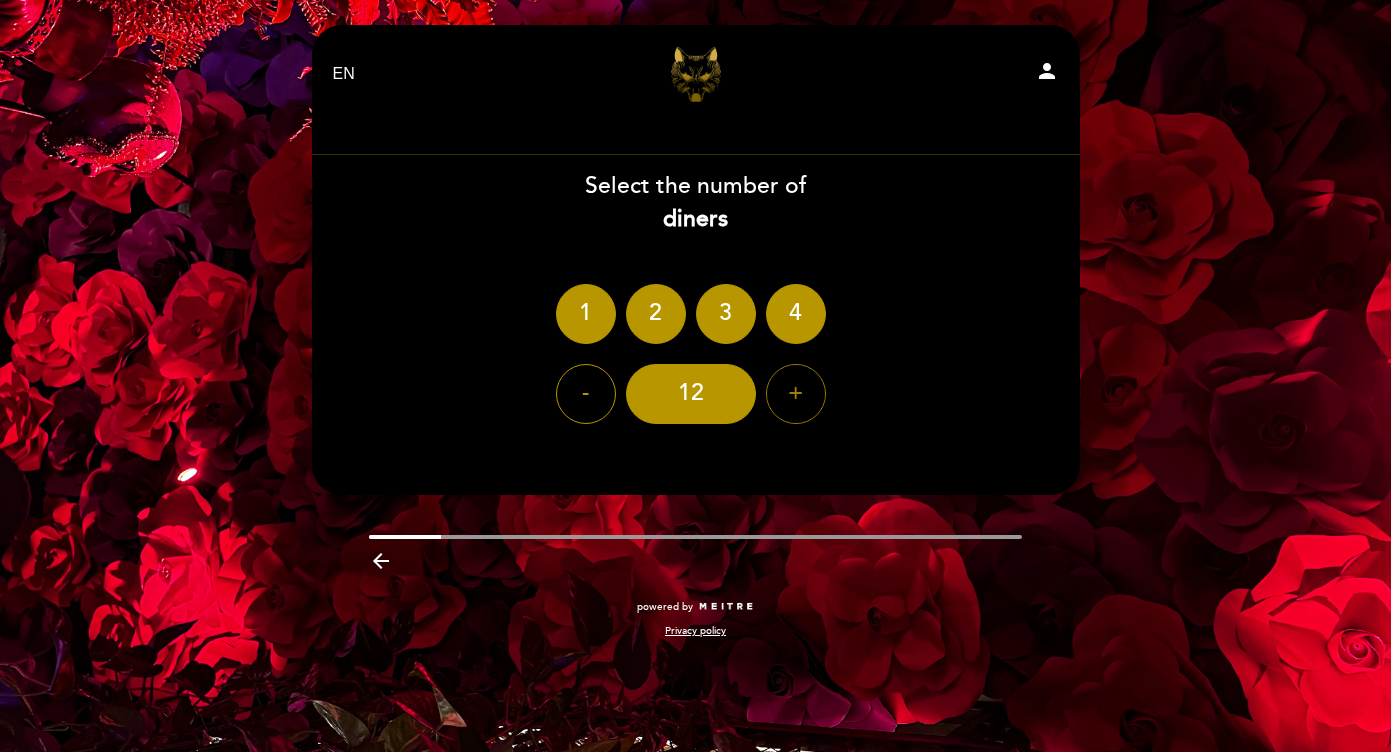 click on "+" at bounding box center (796, 394) 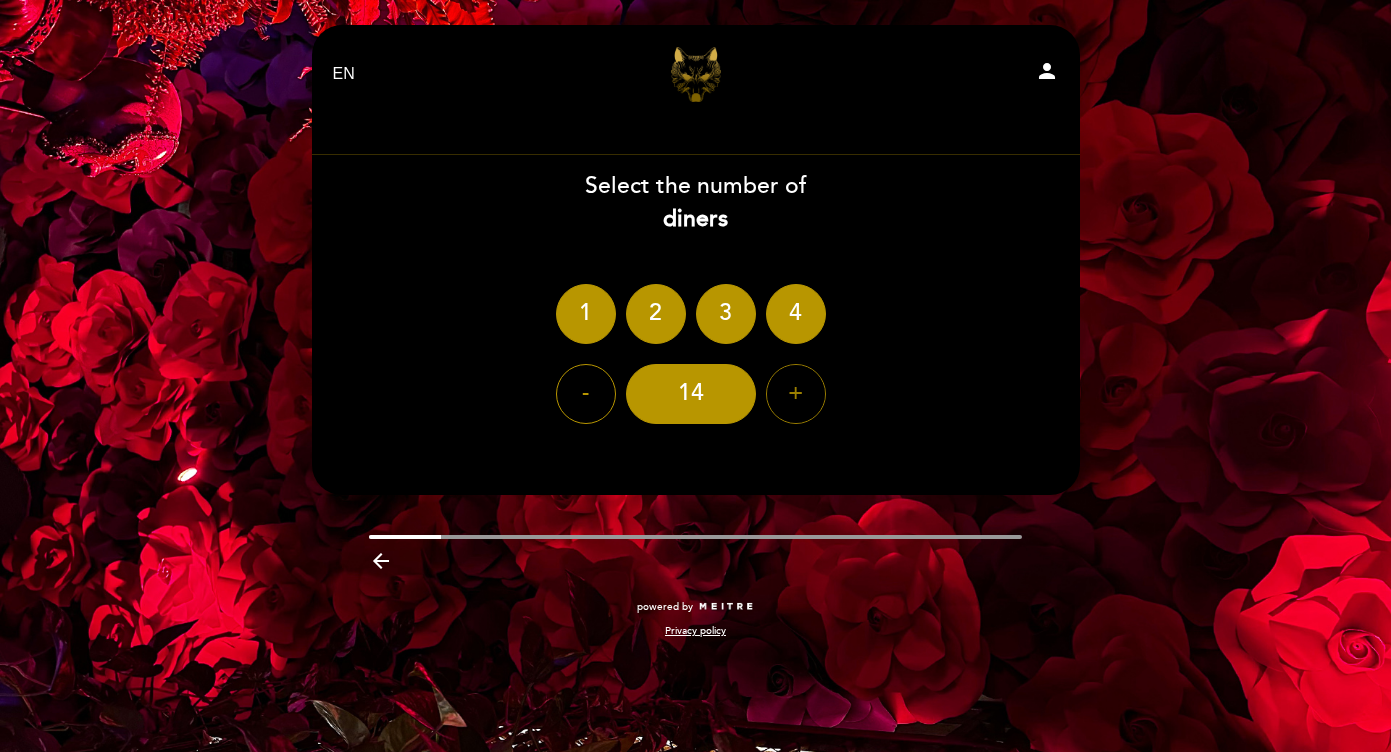 click on "+" at bounding box center (796, 394) 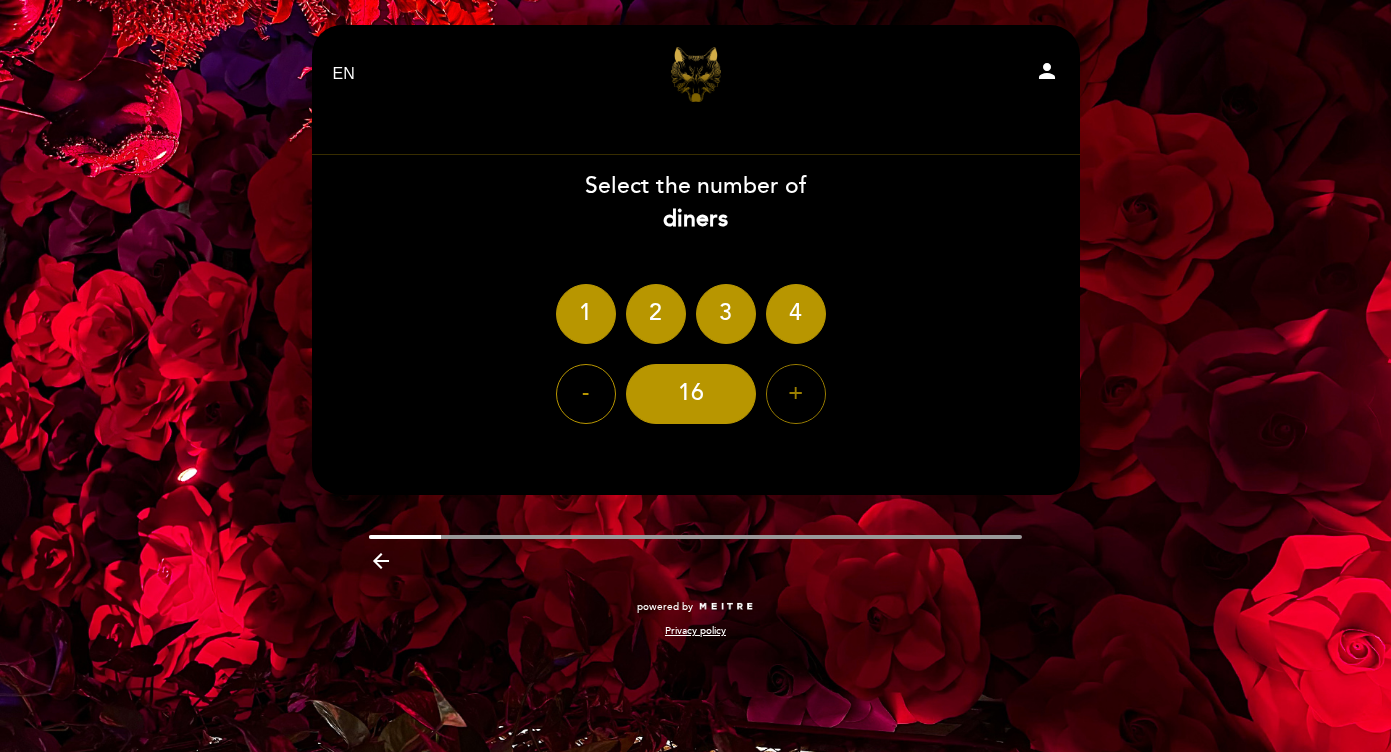 click on "+" at bounding box center (796, 394) 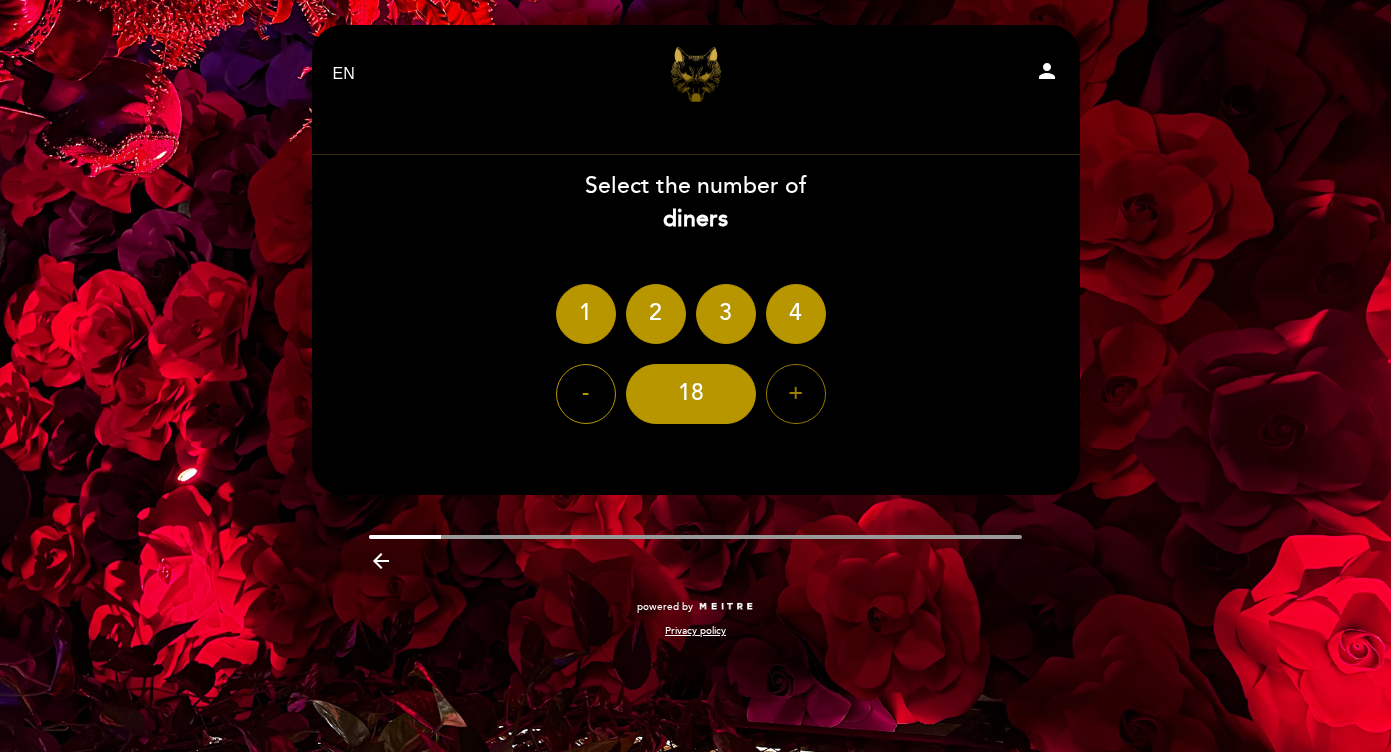 click on "+" at bounding box center [796, 394] 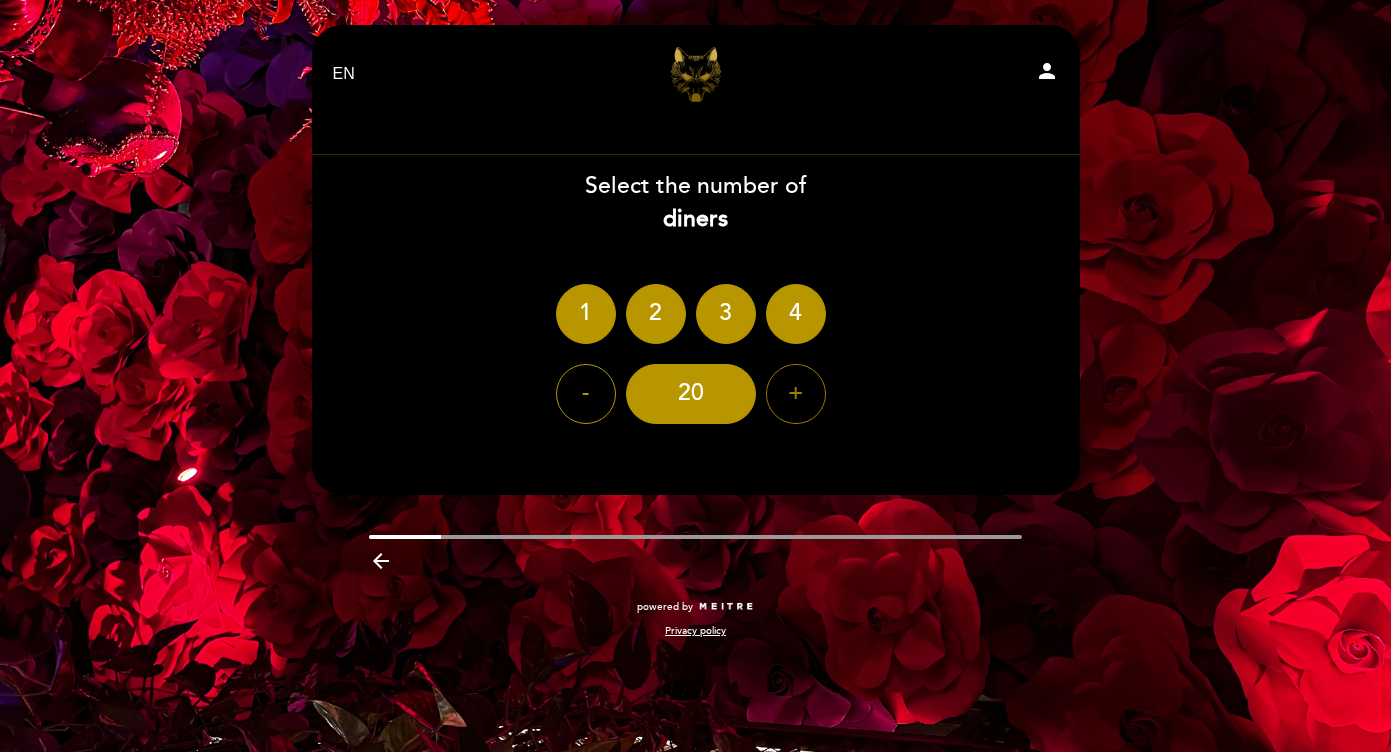 click on "+" at bounding box center (796, 394) 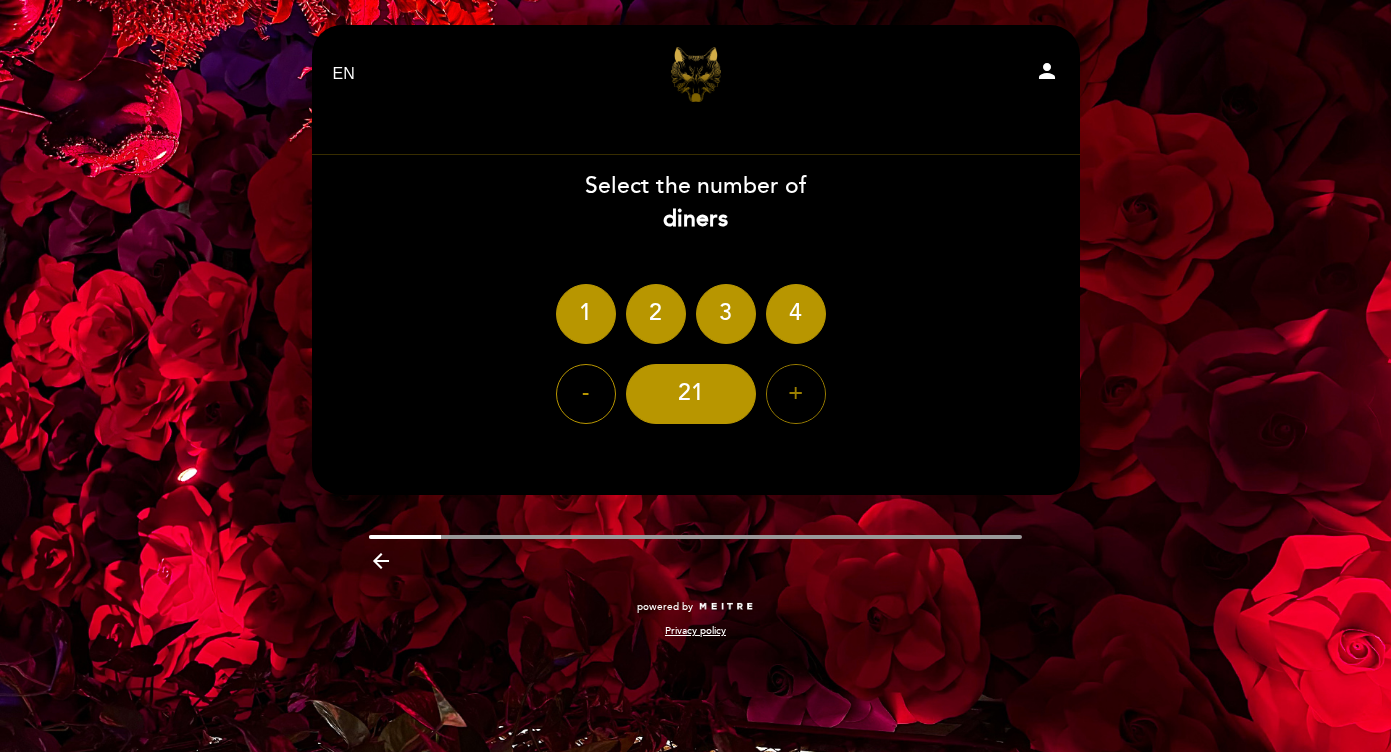 click on "+" at bounding box center (796, 394) 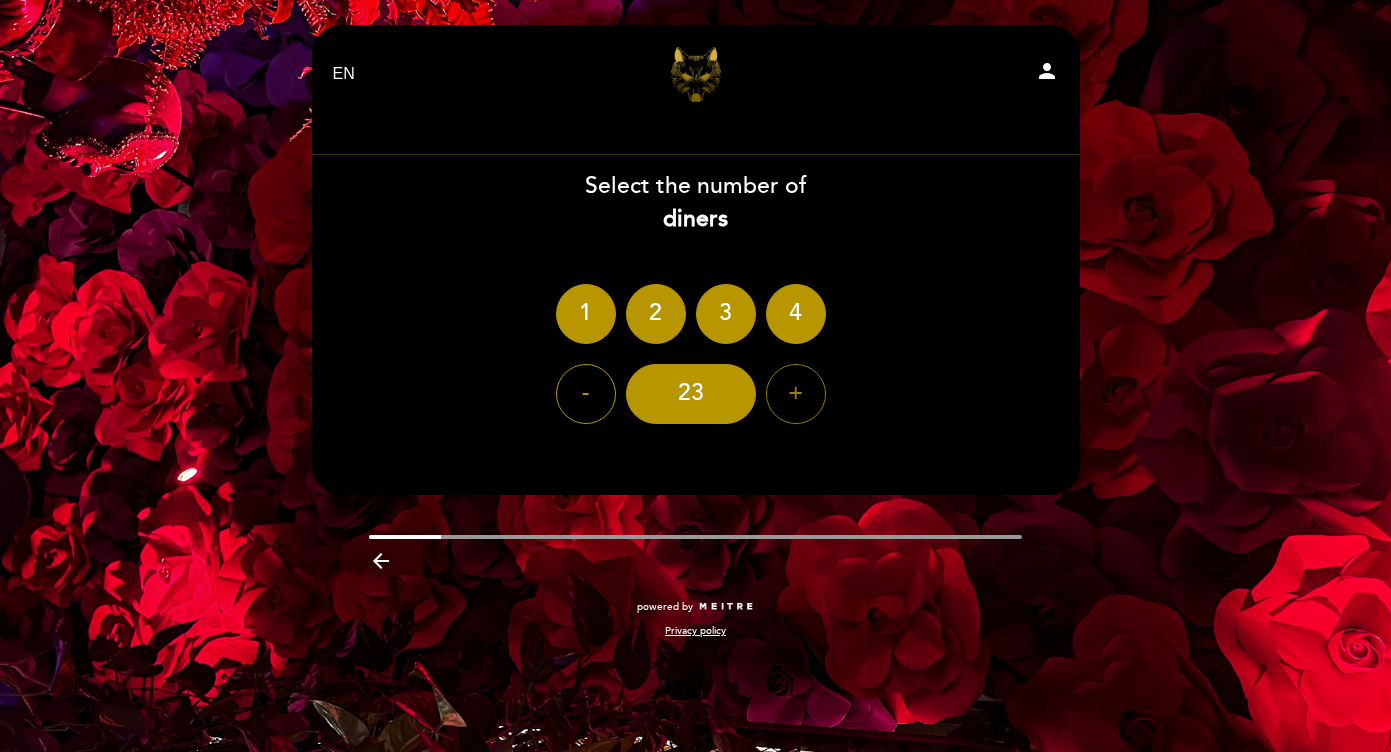 click on "+" at bounding box center (796, 394) 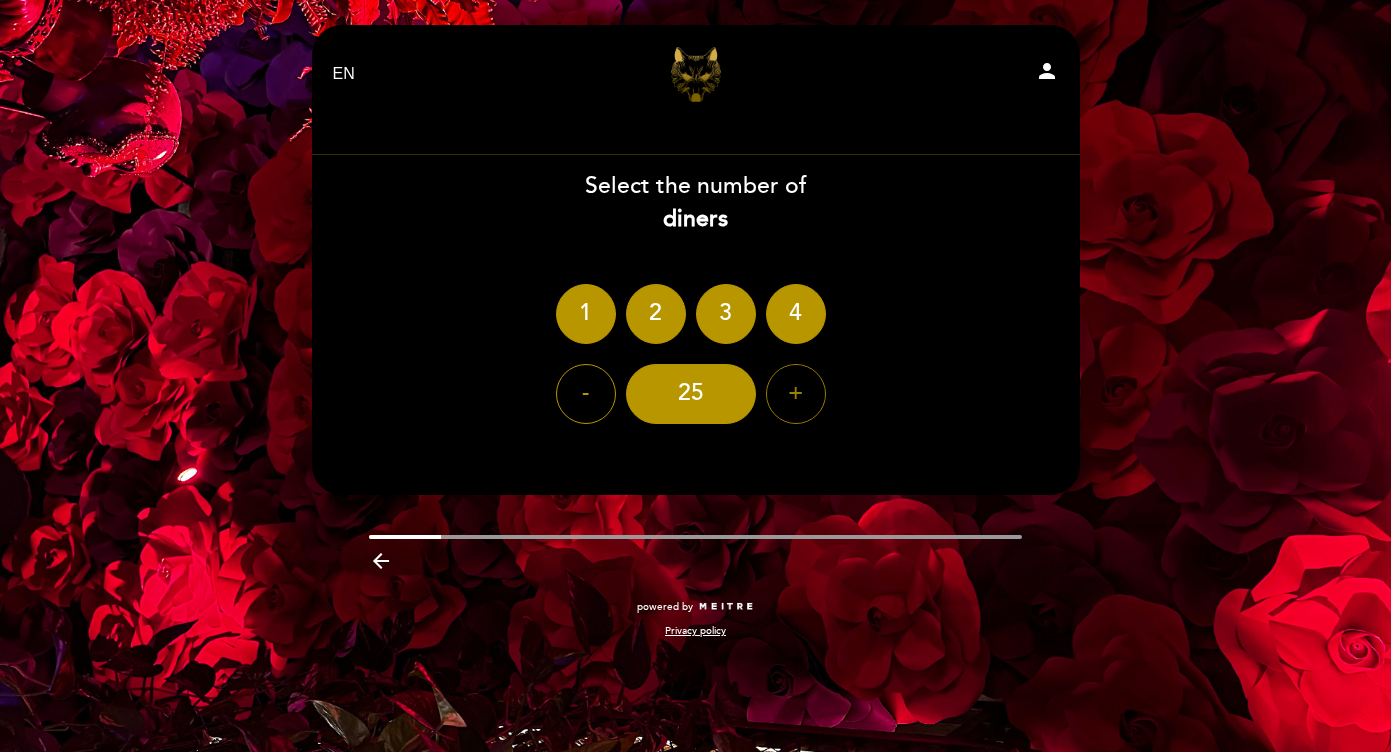 click on "+" at bounding box center (796, 394) 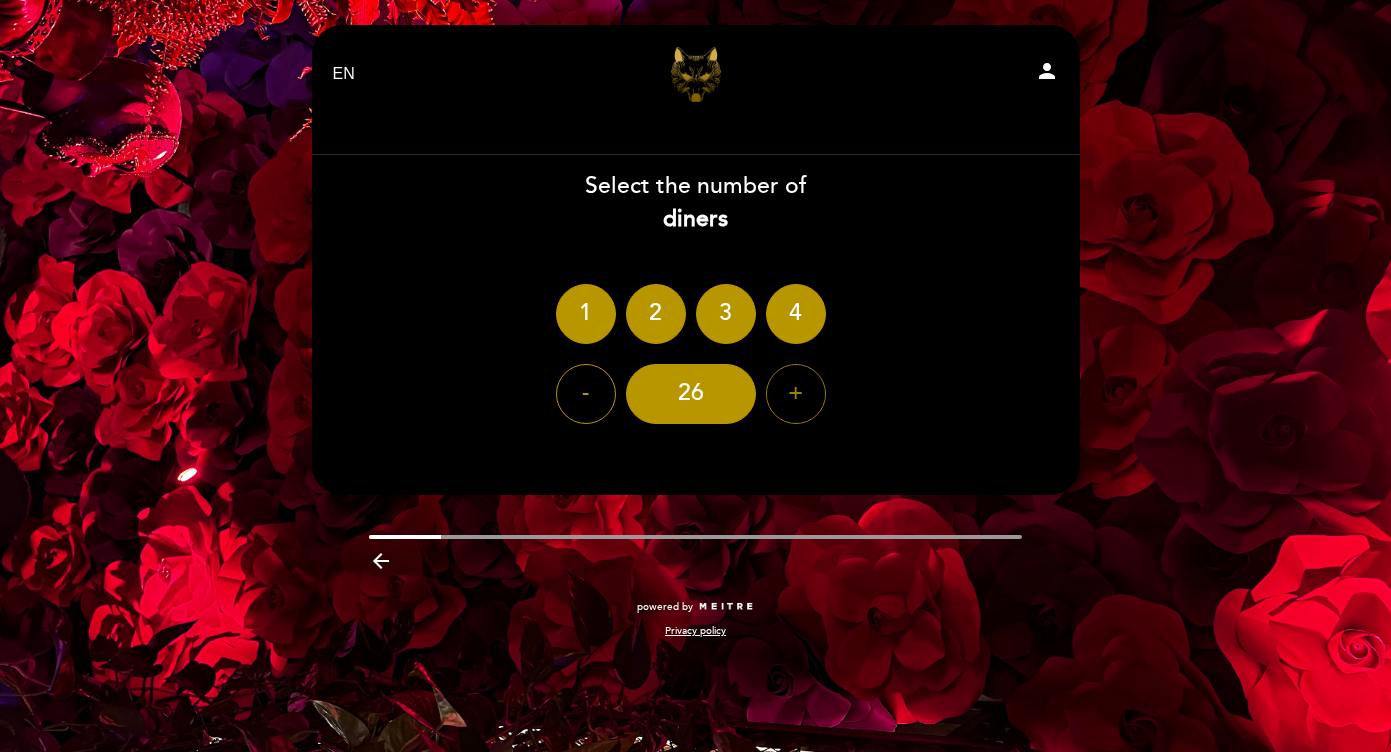 click on "+" at bounding box center (796, 394) 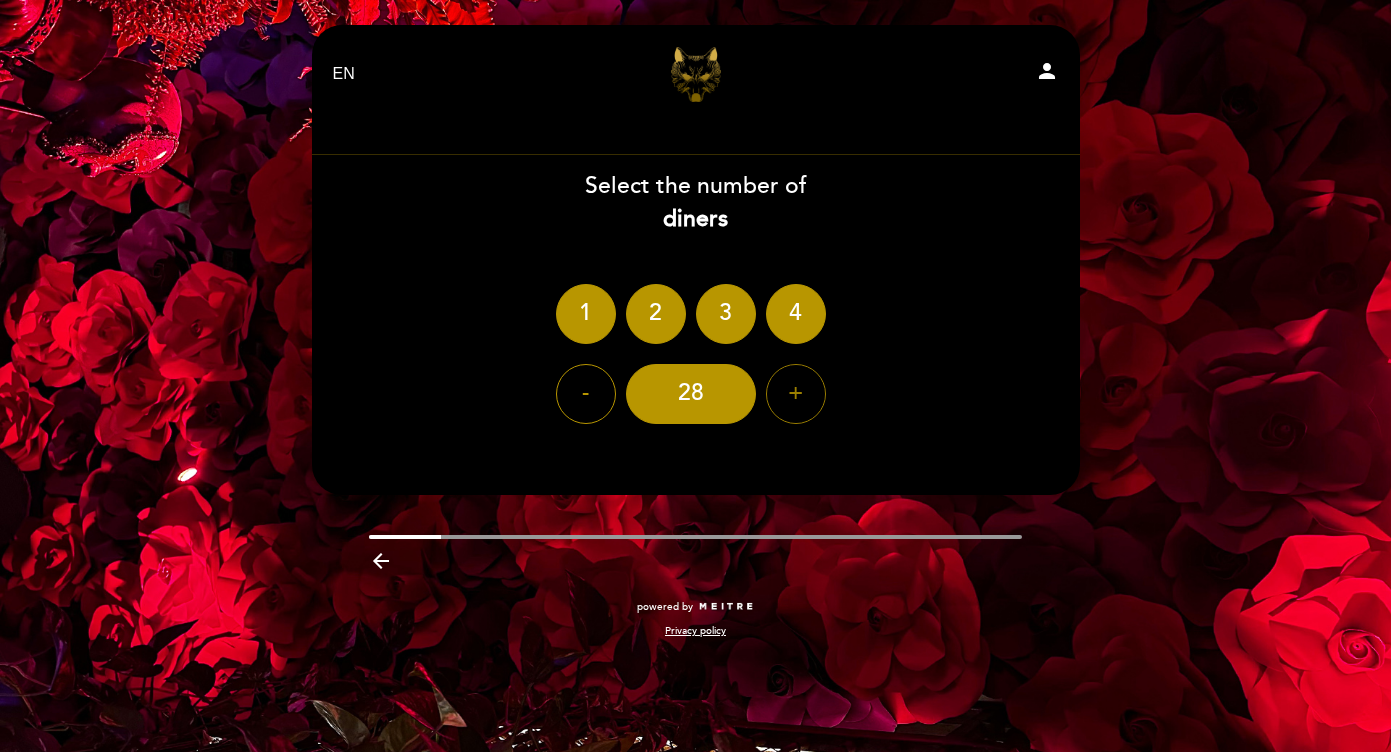 click on "+" at bounding box center [796, 394] 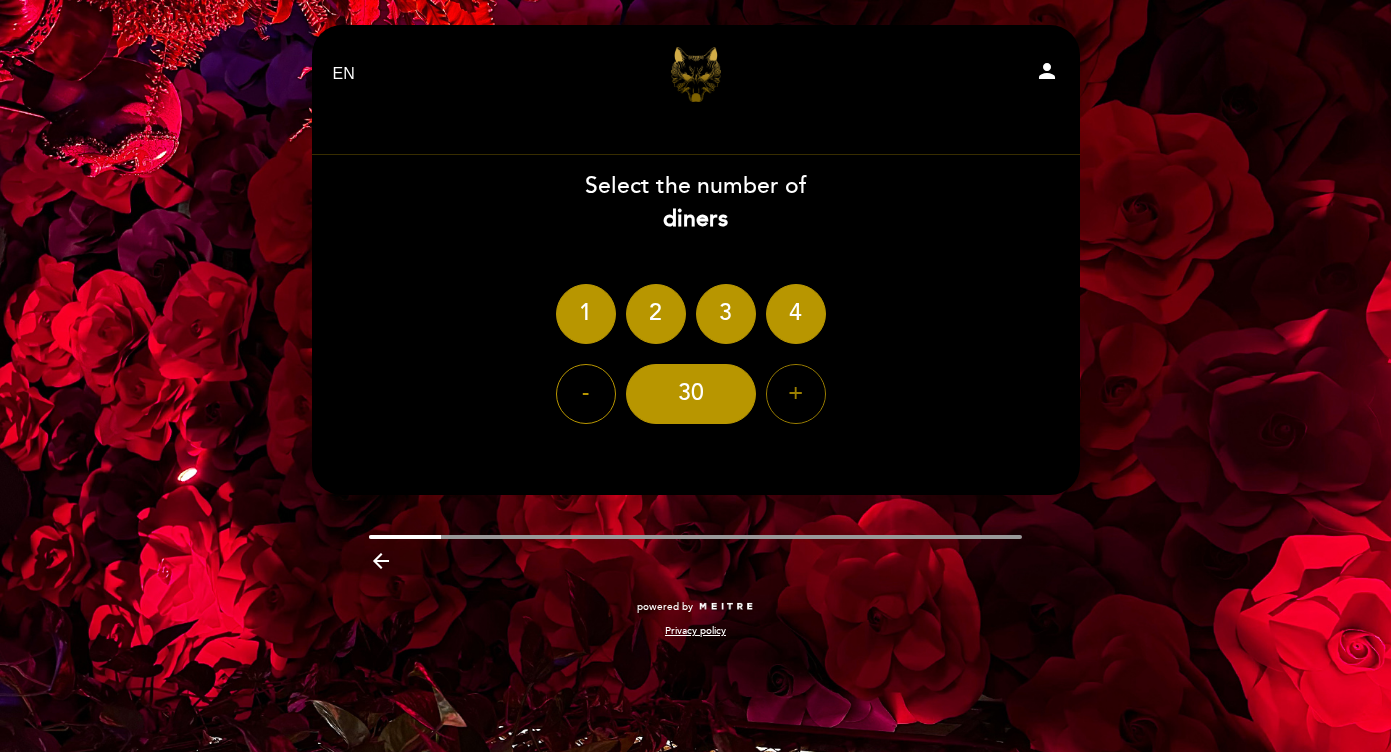 click on "+" at bounding box center (796, 394) 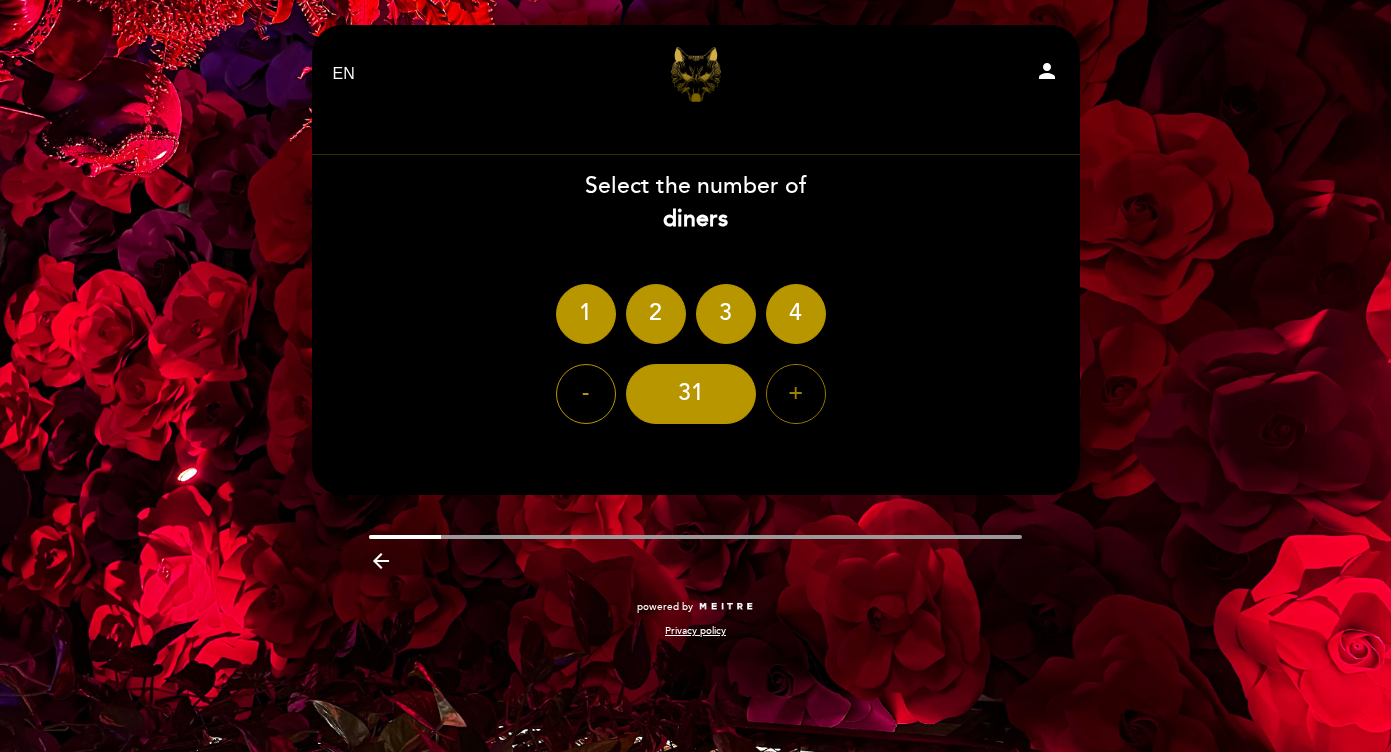 click on "+" at bounding box center (796, 394) 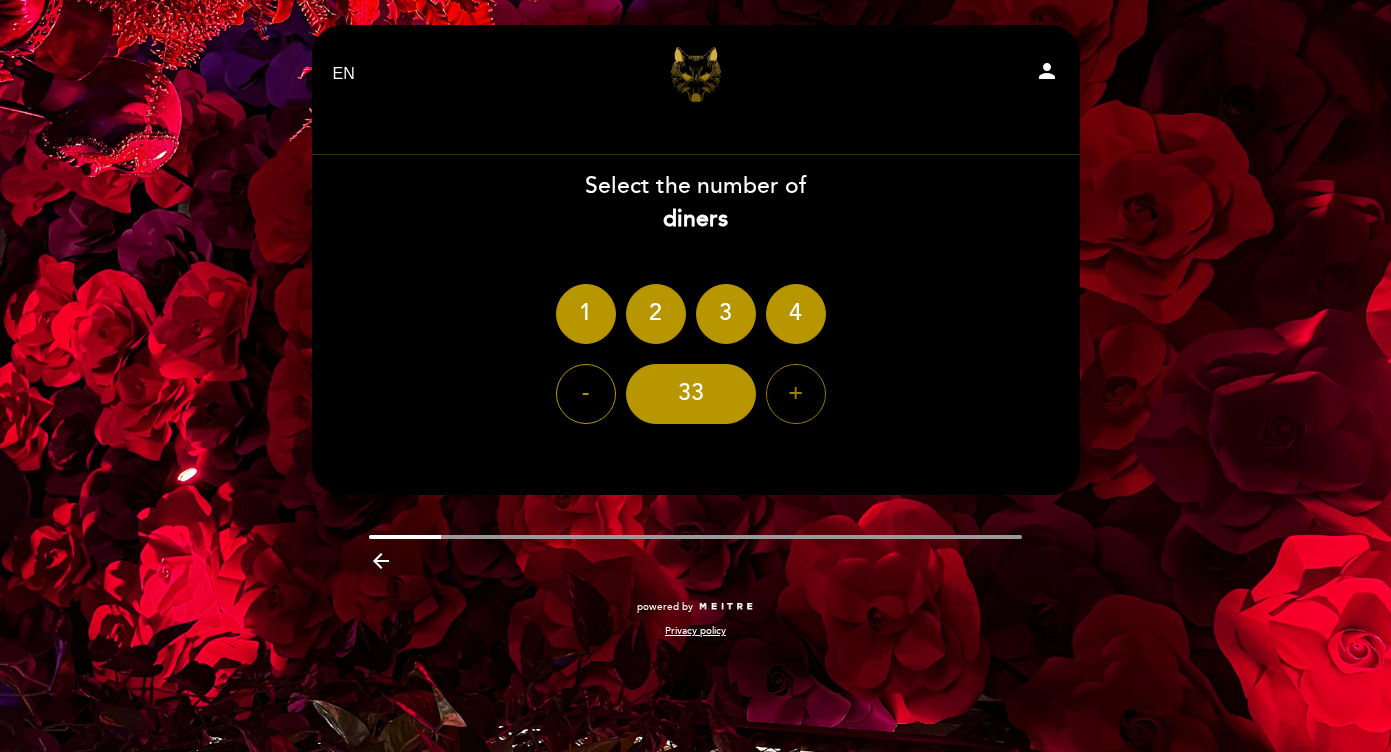 click on "+" at bounding box center (796, 394) 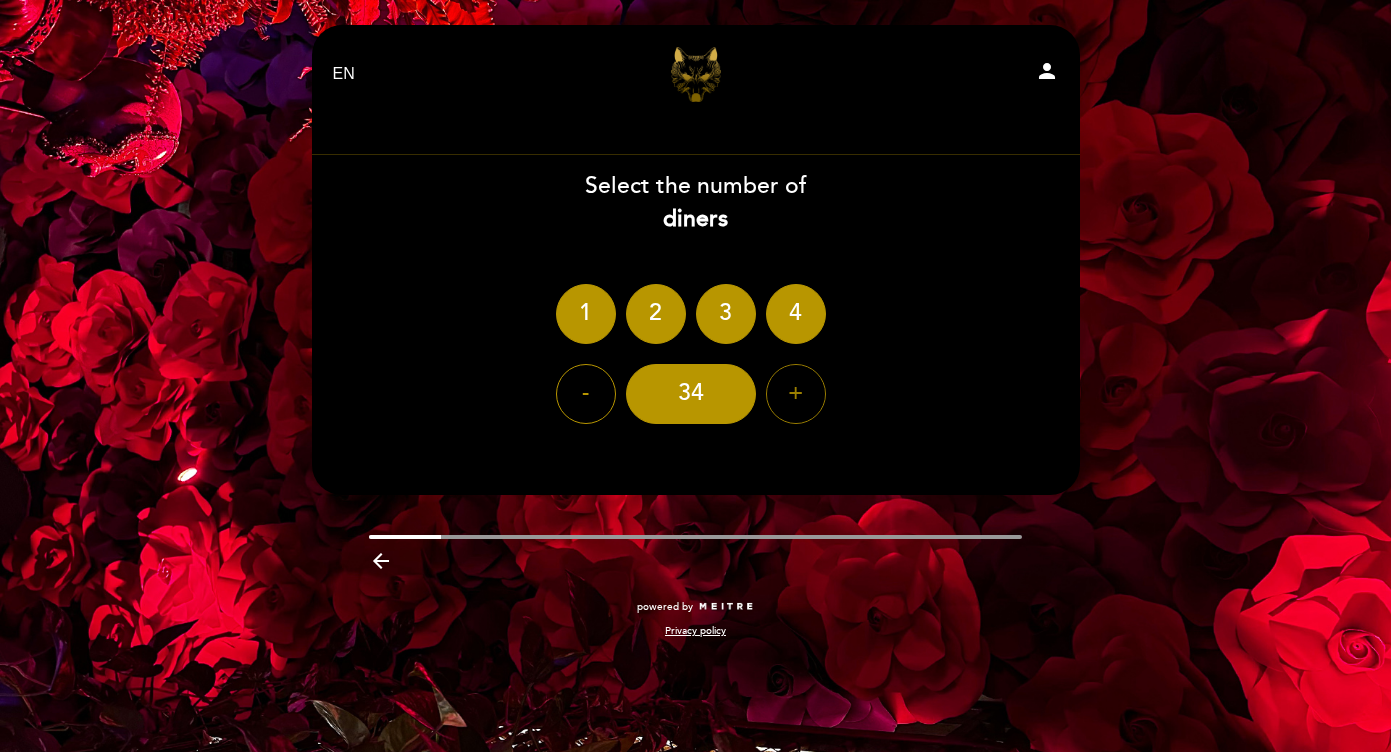 click on "+" at bounding box center (796, 394) 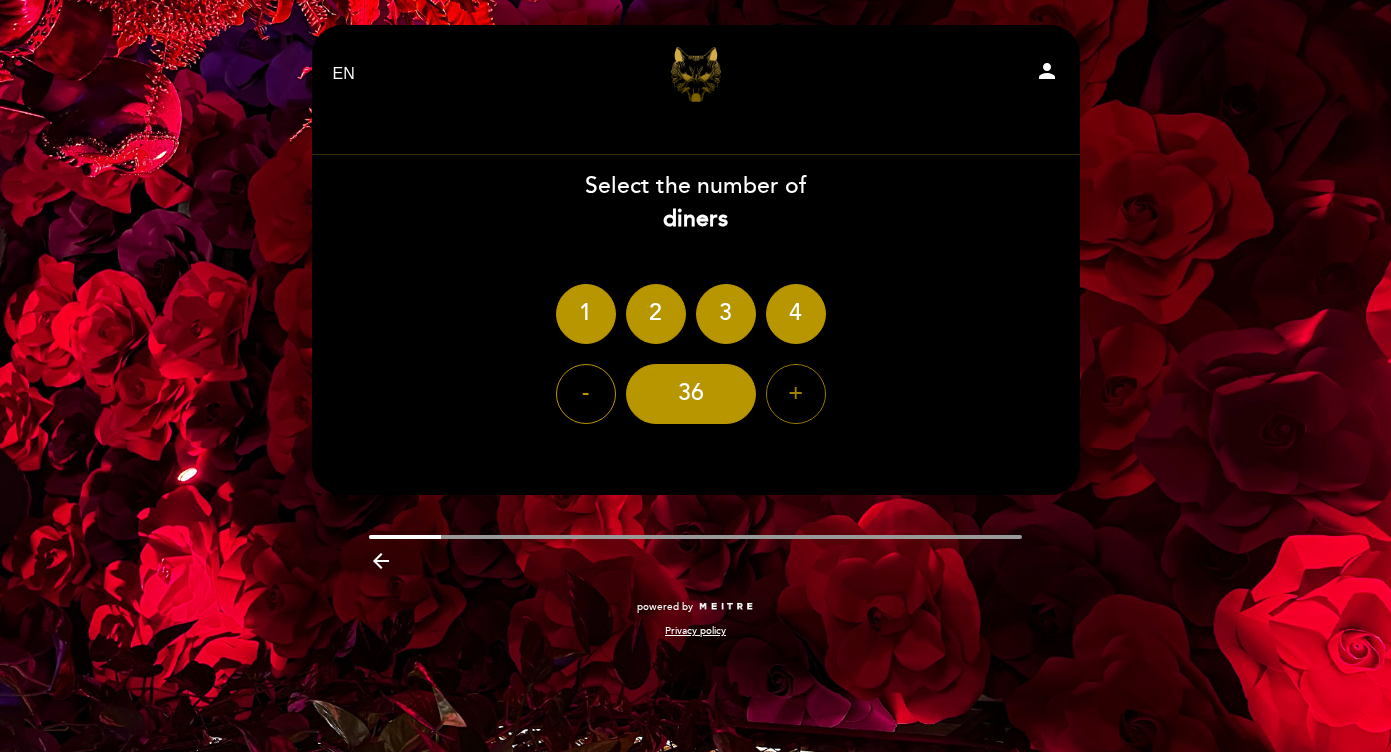 click on "+" at bounding box center [796, 394] 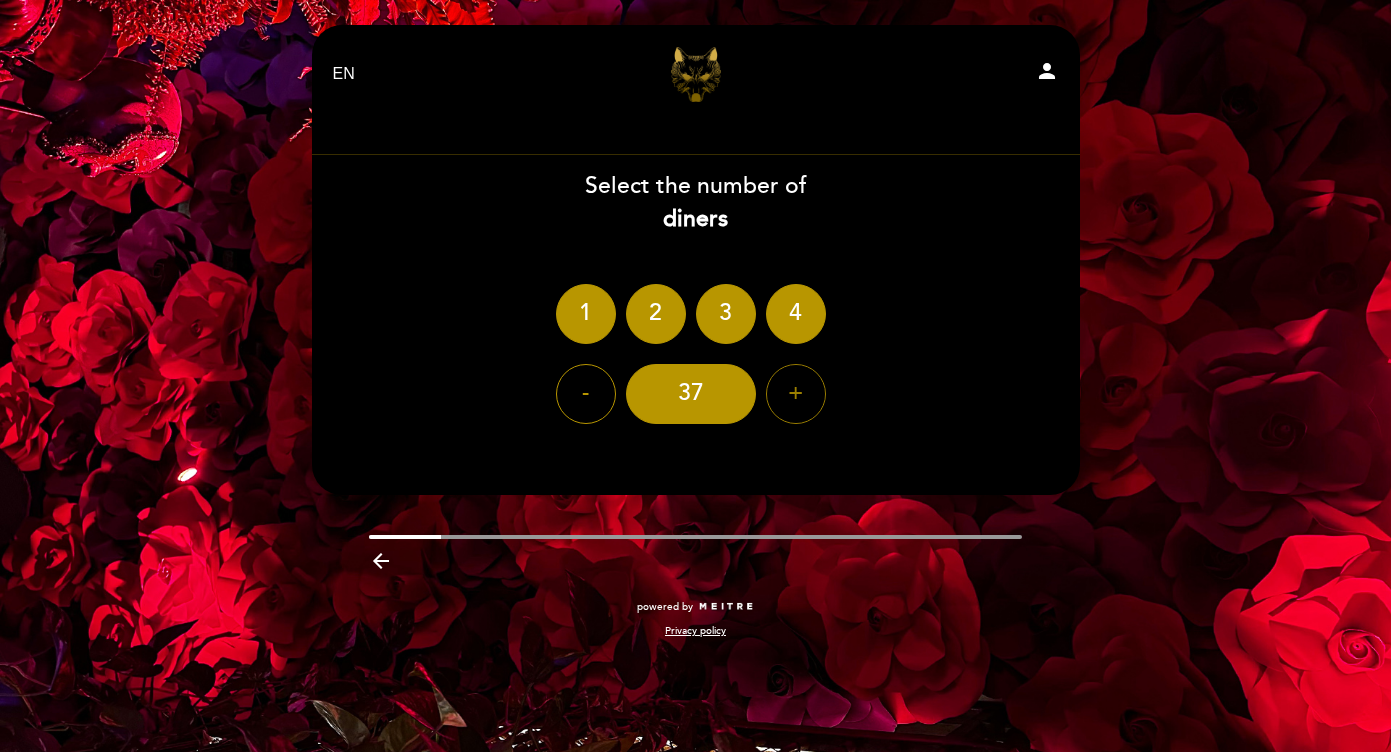 click on "+" at bounding box center (796, 394) 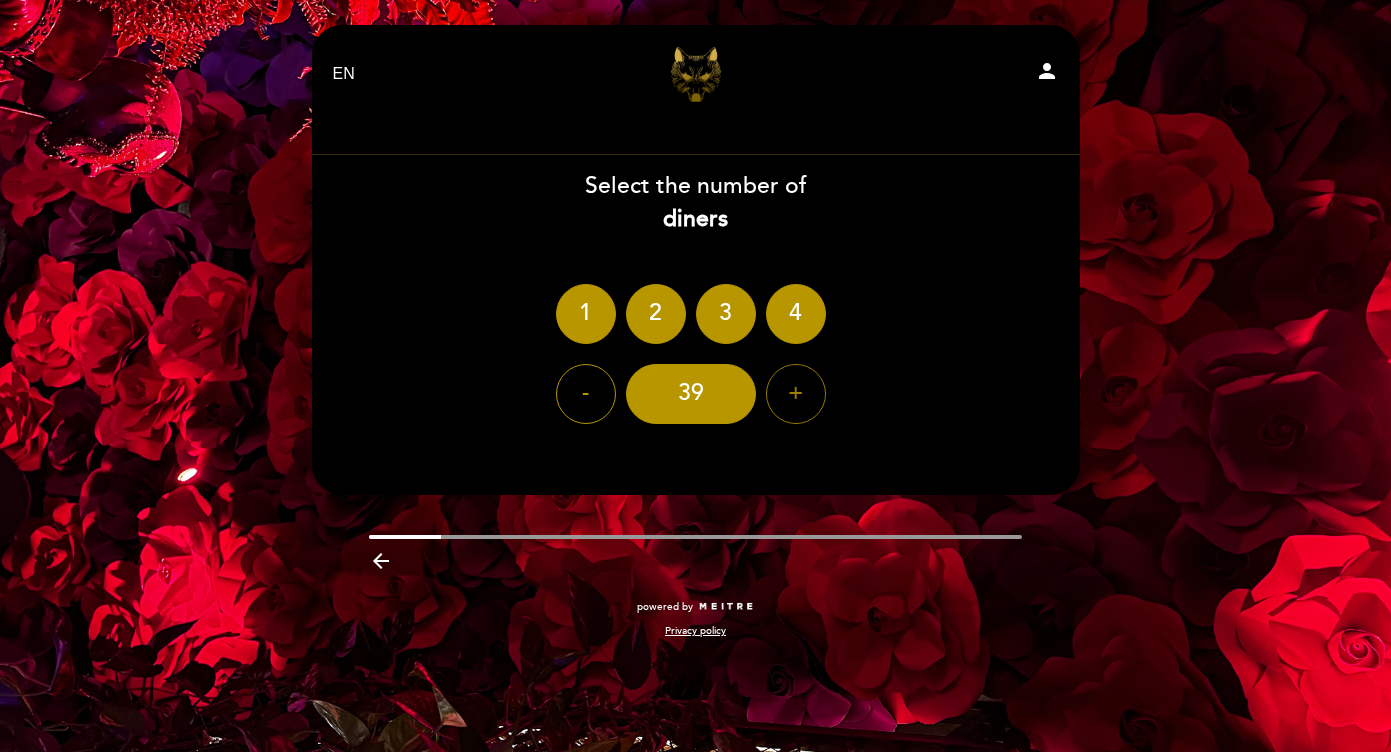 click on "+" at bounding box center (796, 394) 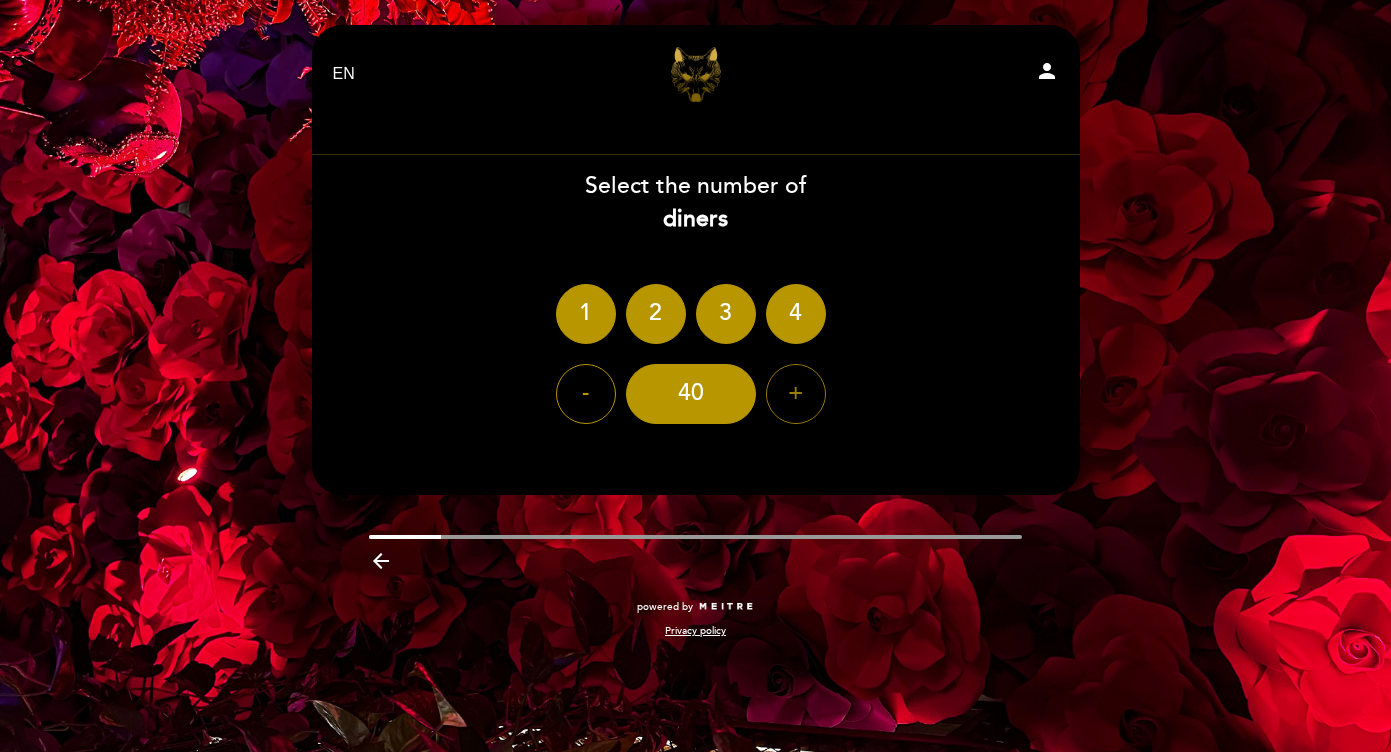 click on "+" at bounding box center [796, 394] 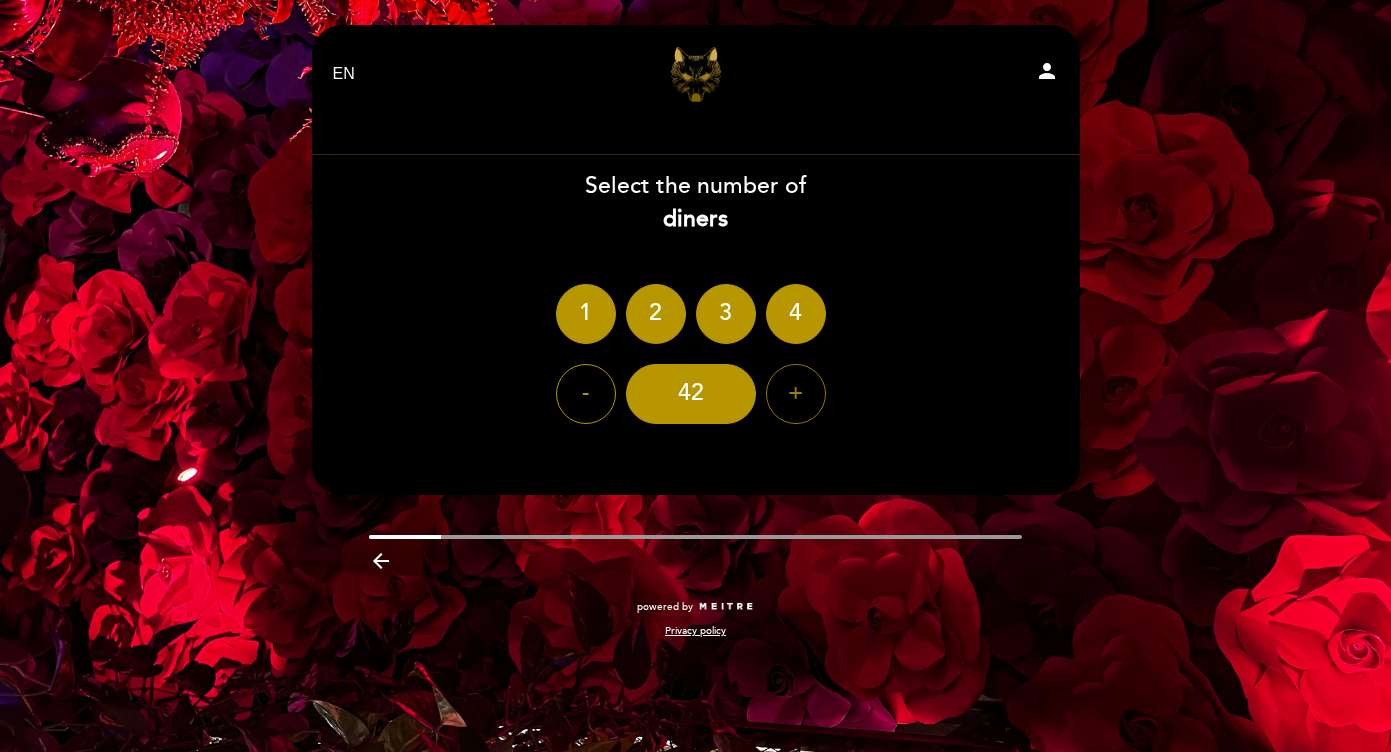 click on "+" at bounding box center (796, 394) 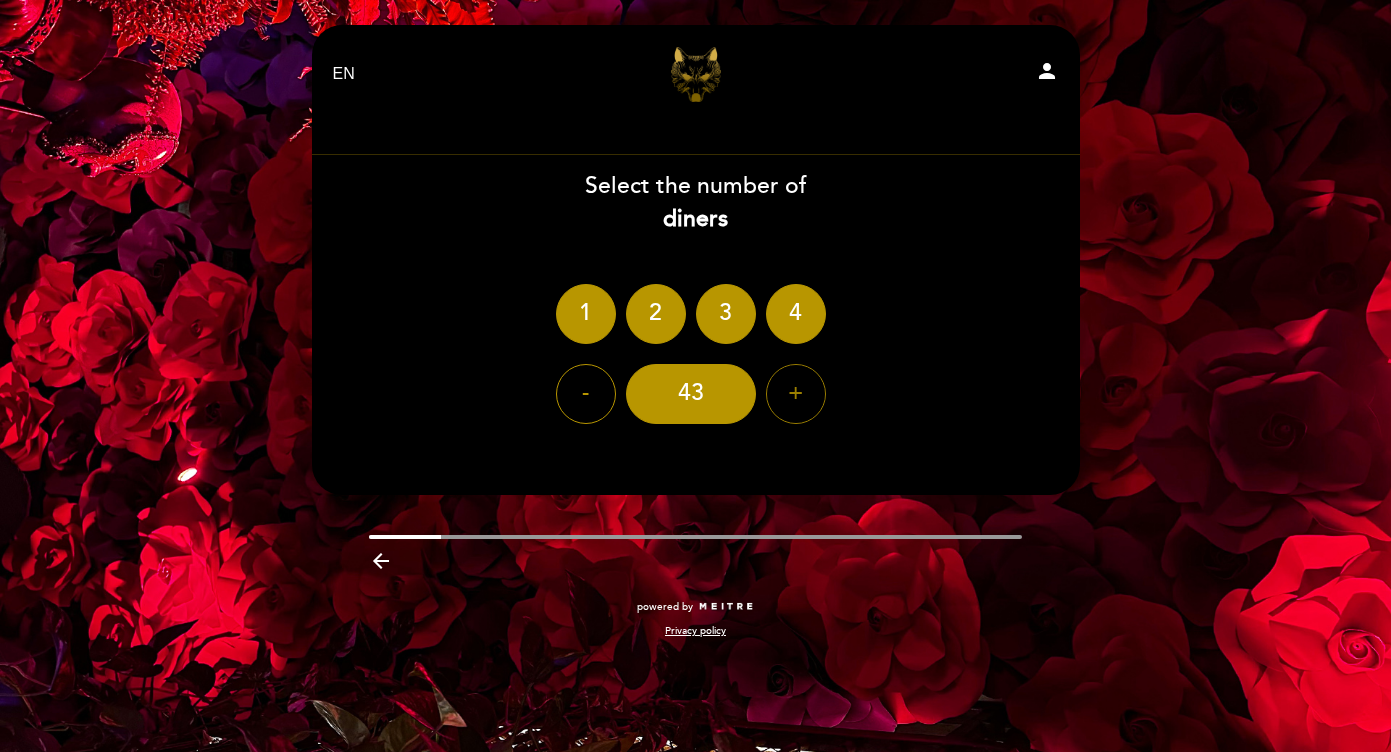 click on "+" at bounding box center [796, 394] 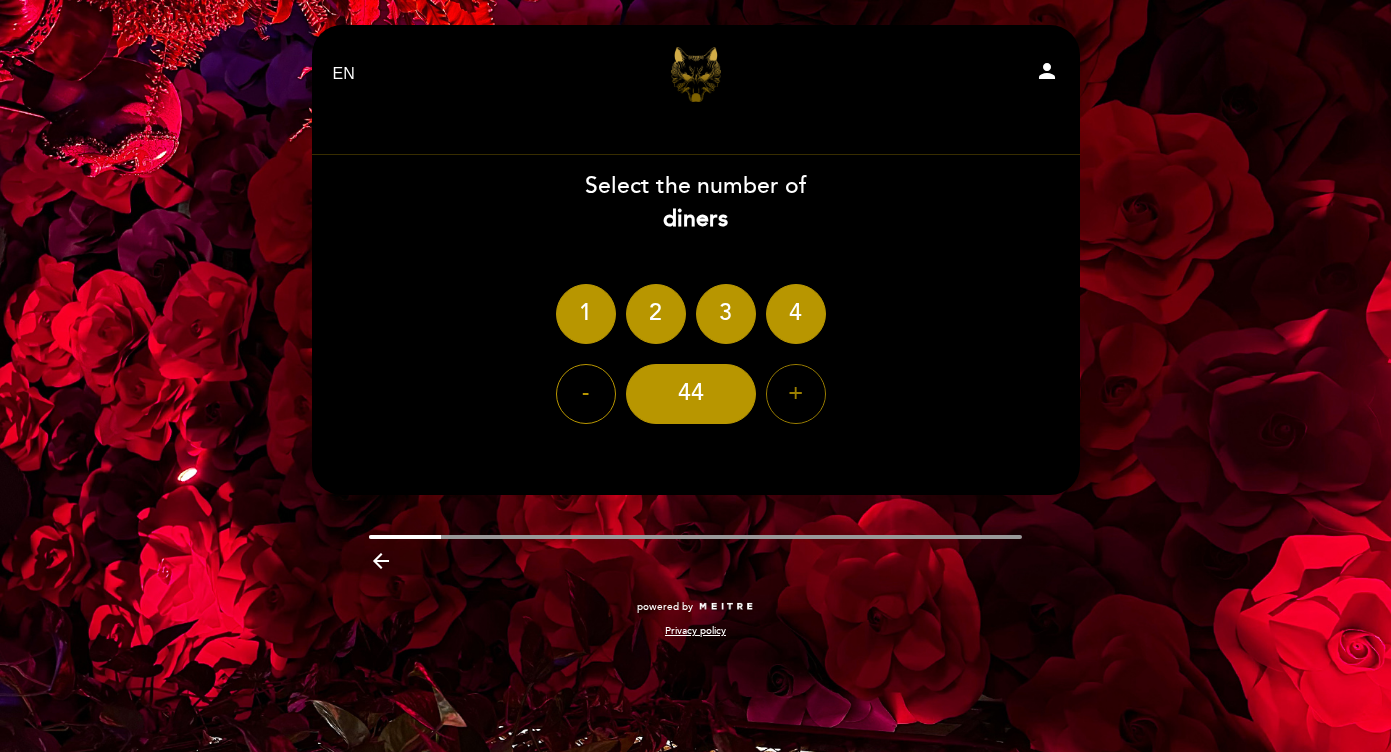 click on "+" at bounding box center (796, 394) 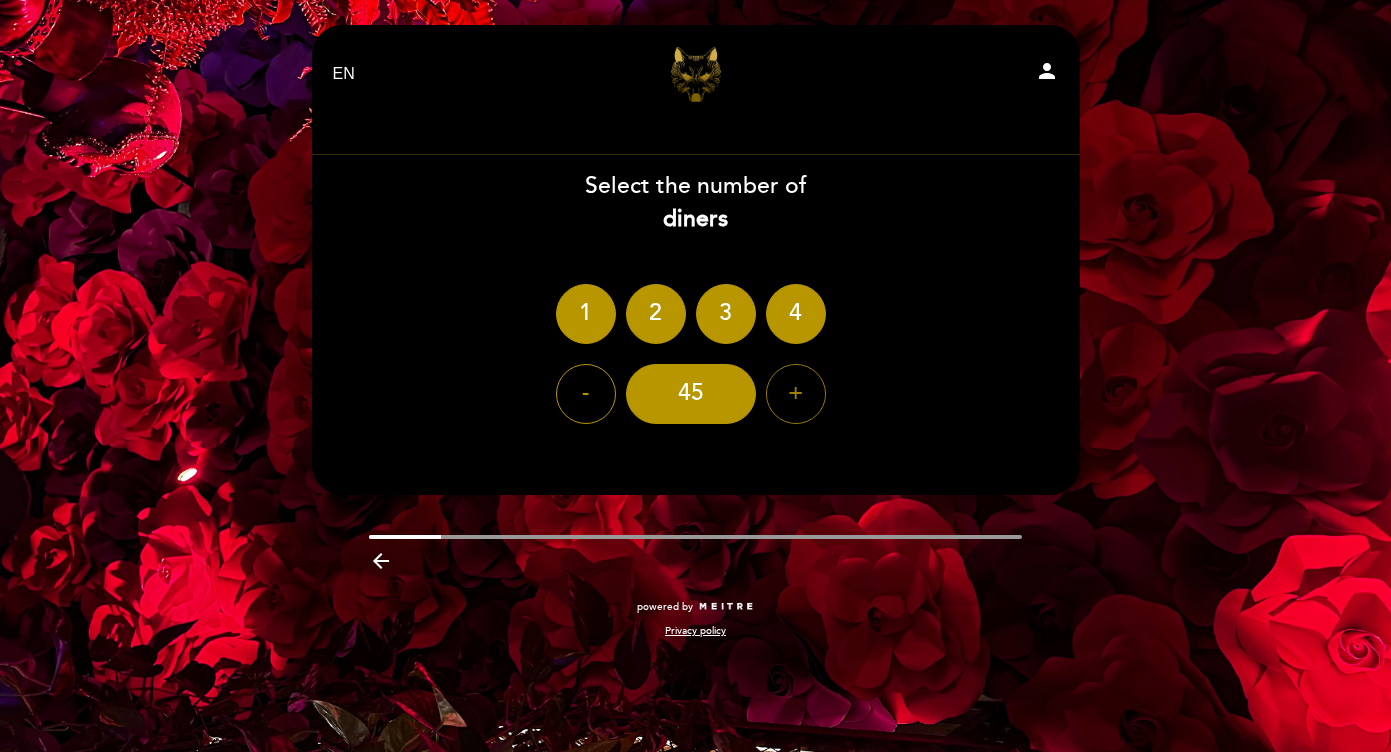 click on "+" at bounding box center (796, 394) 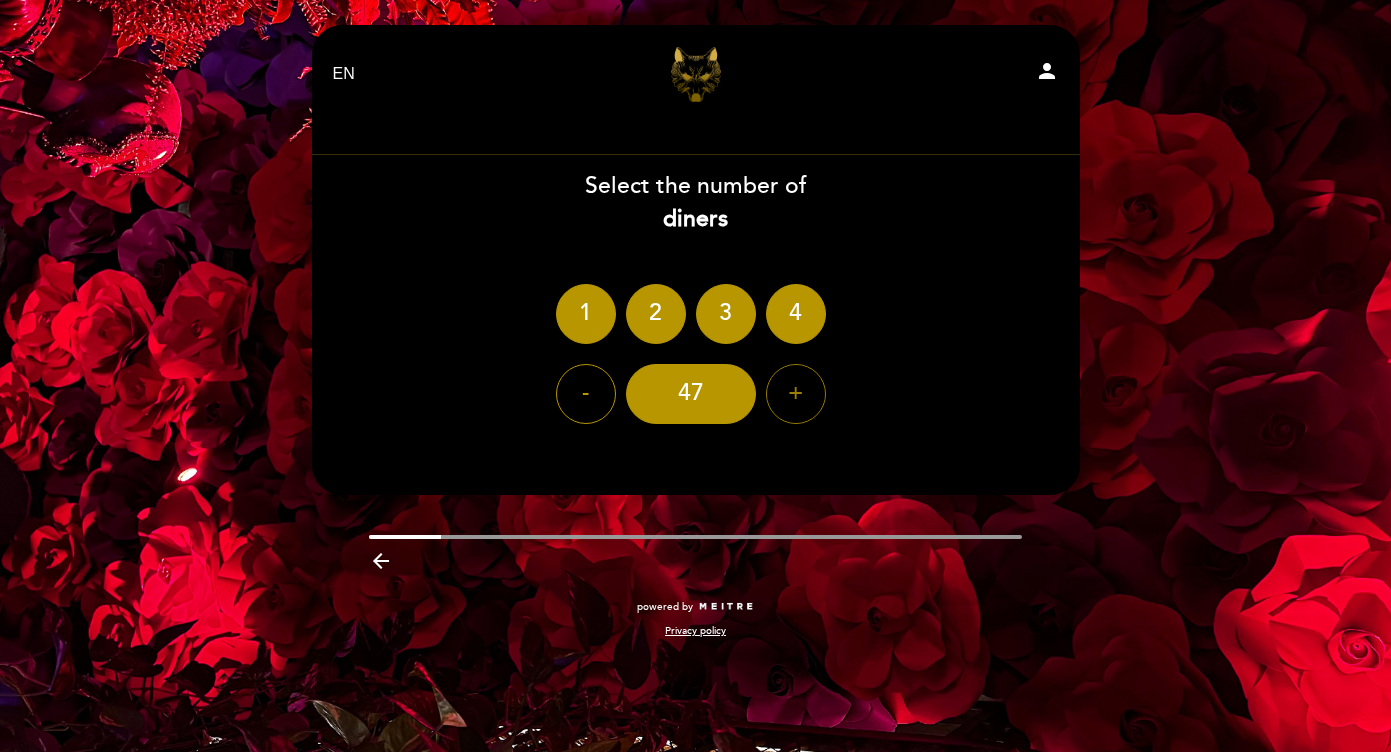 click on "+" at bounding box center (796, 394) 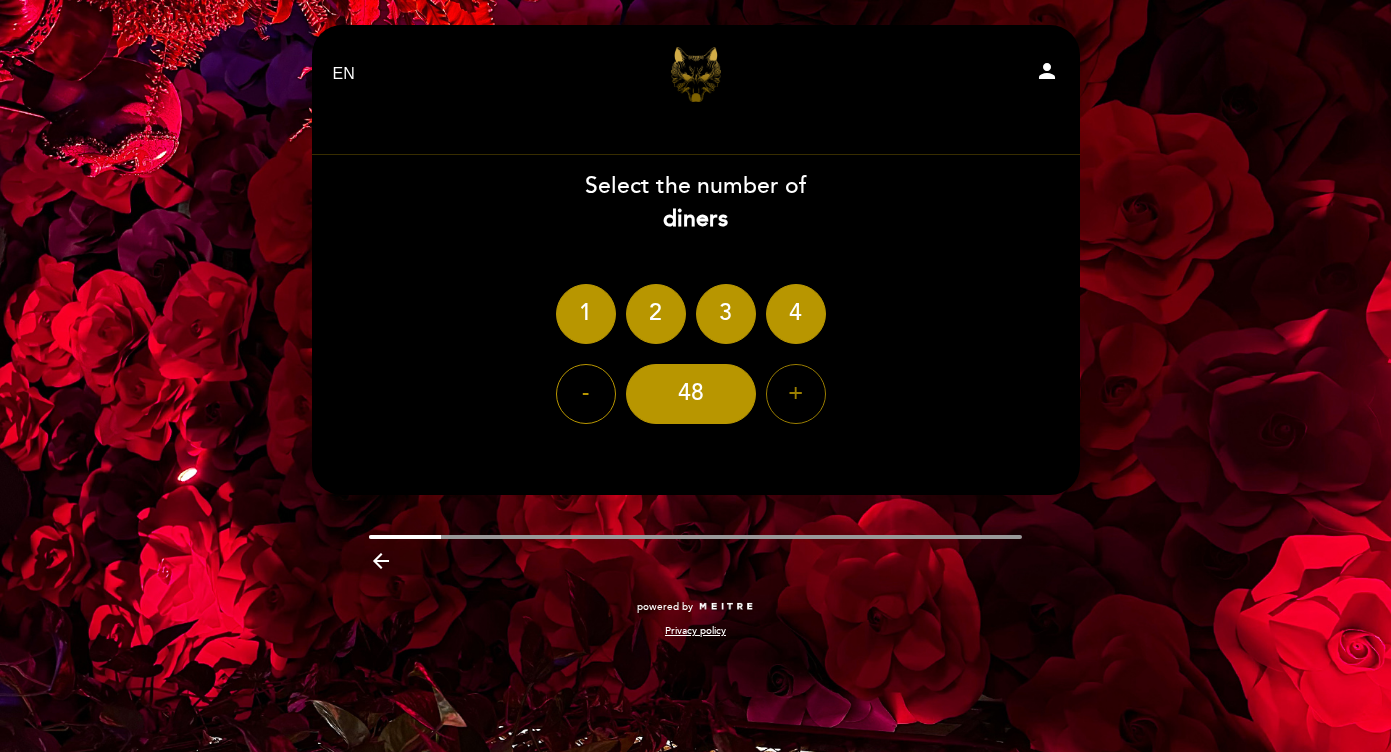 click on "+" at bounding box center (796, 394) 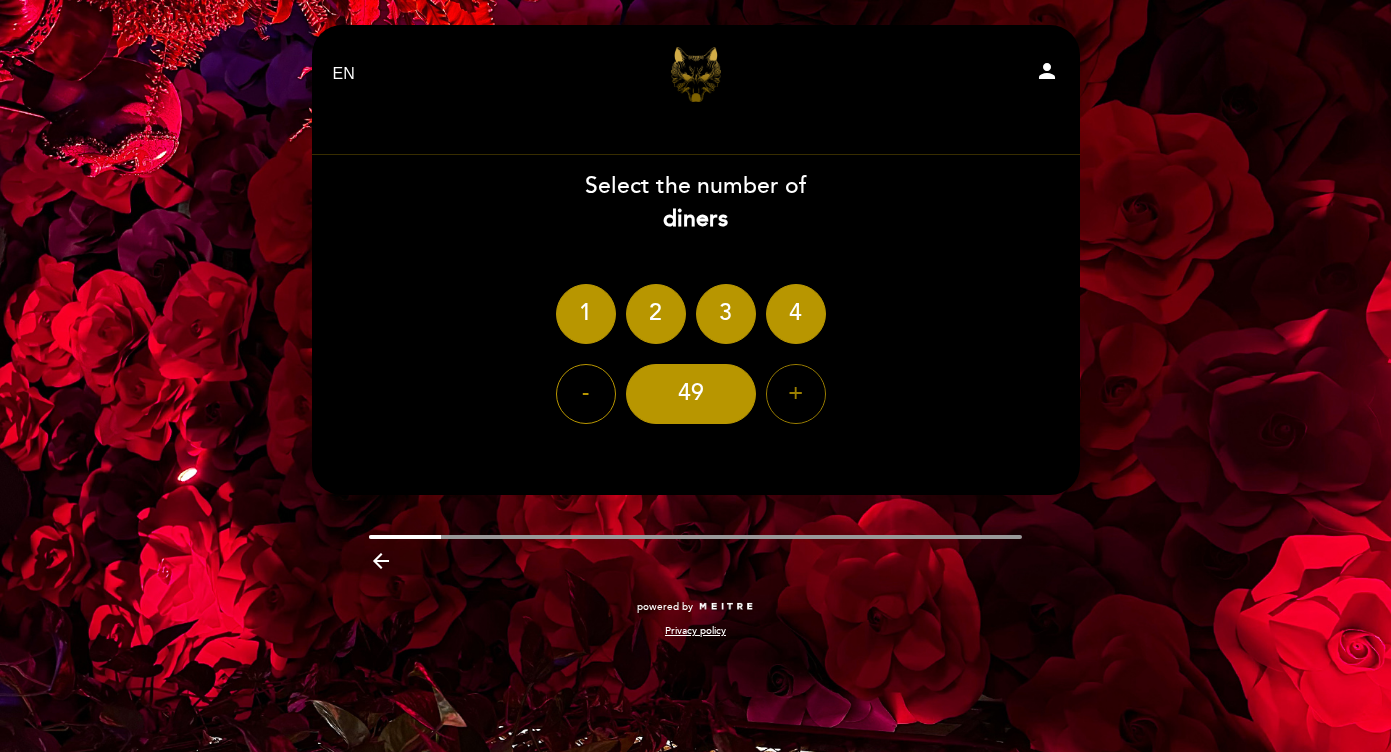 click on "+" at bounding box center [796, 394] 